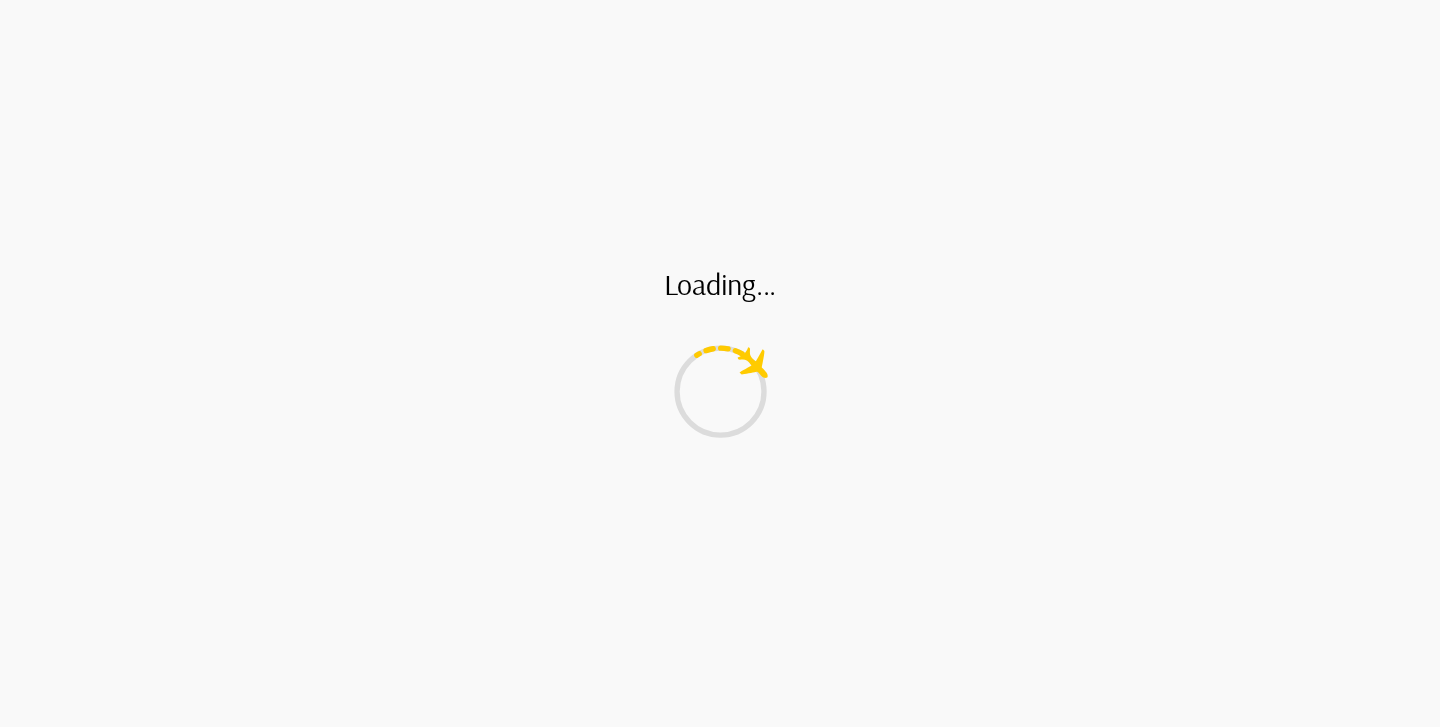 scroll, scrollTop: 0, scrollLeft: 0, axis: both 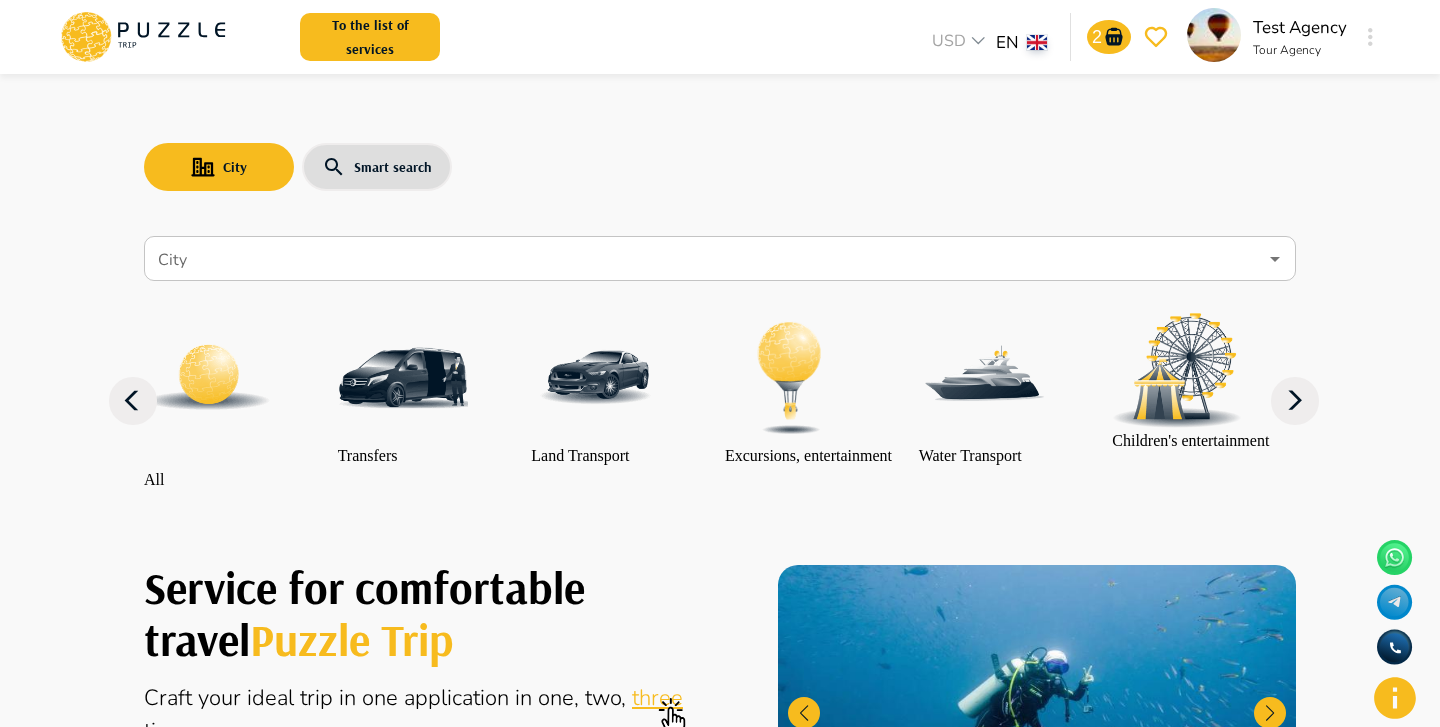 click at bounding box center [1370, 37] 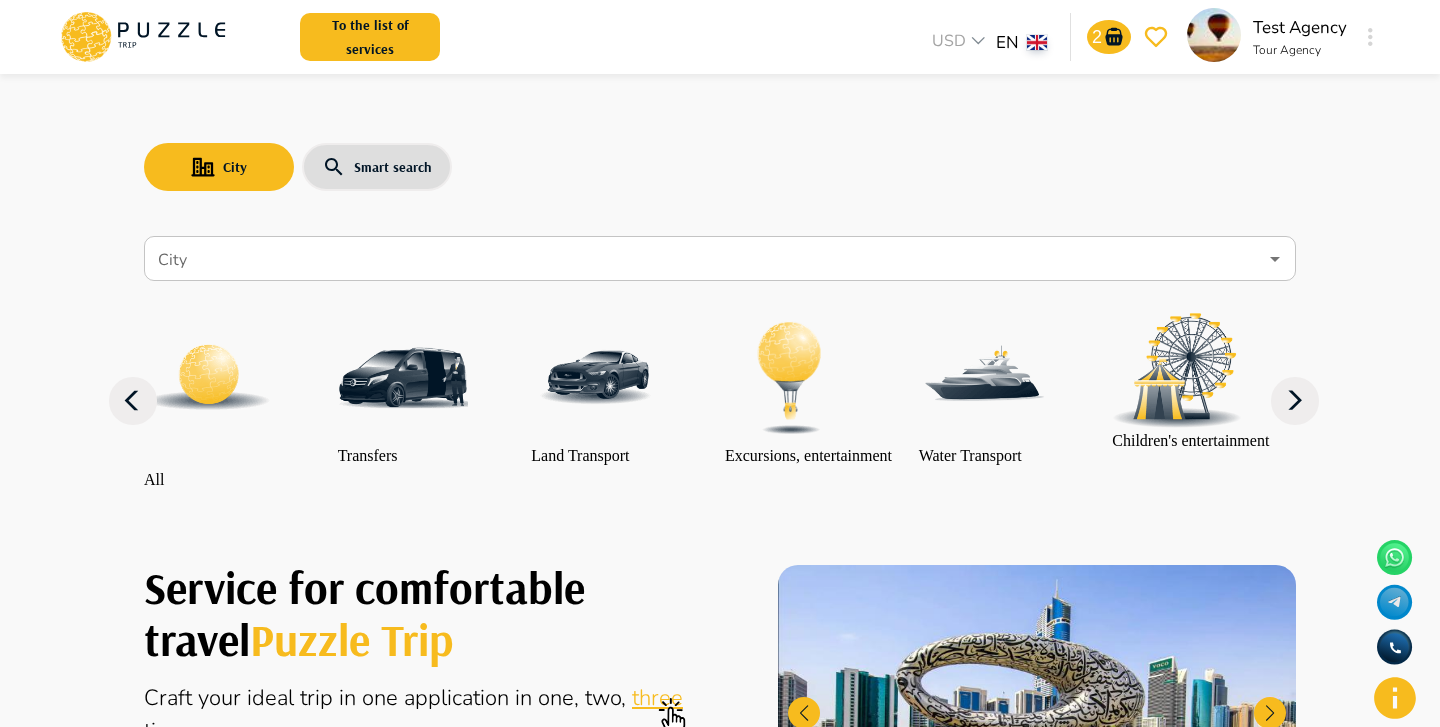 click on "Log out" at bounding box center [720, 3697] 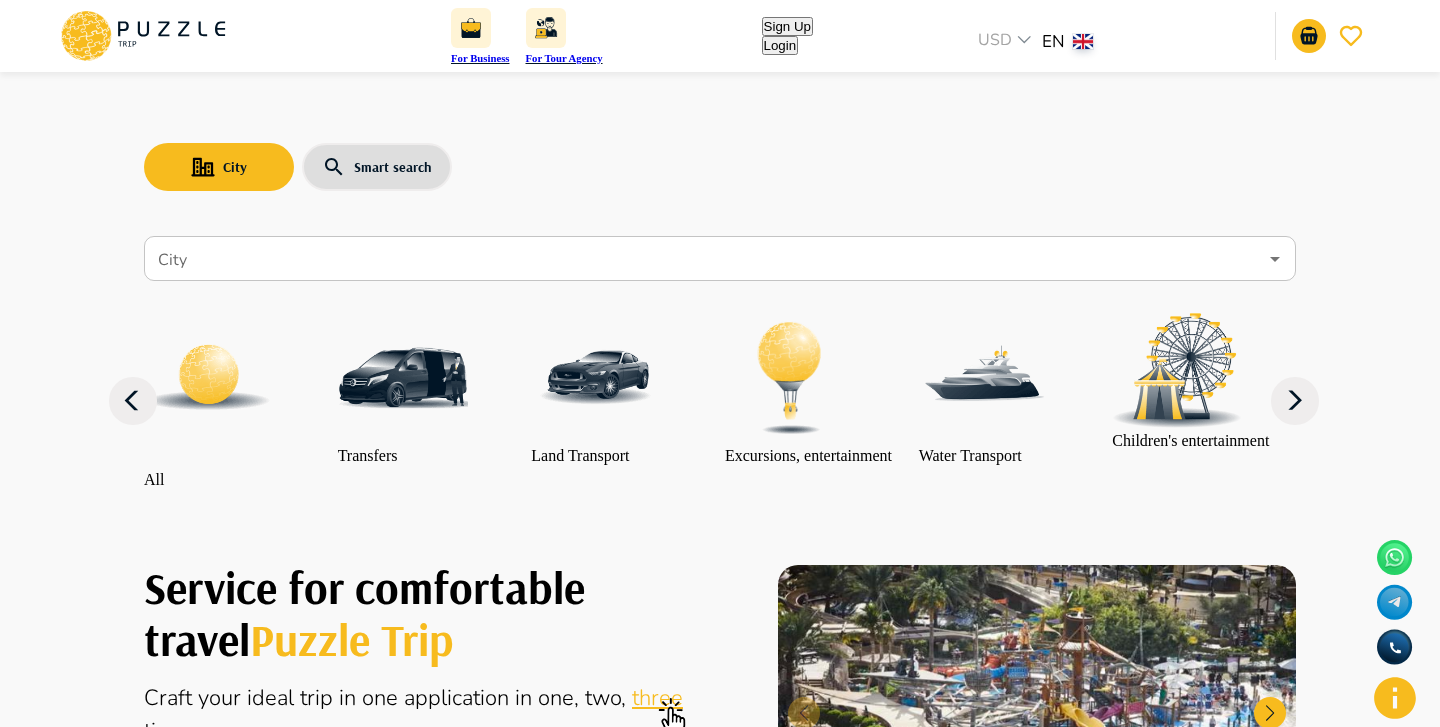 click on "Login" at bounding box center (780, 45) 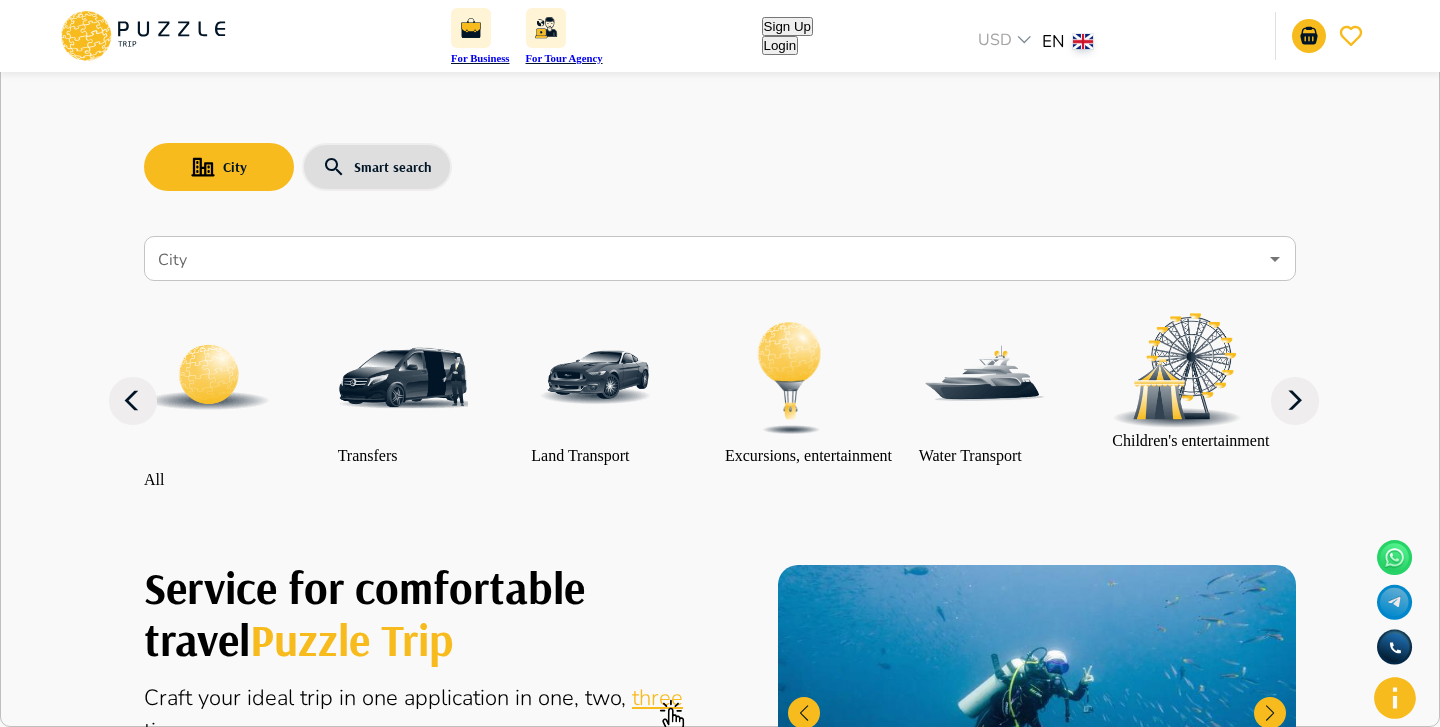 click 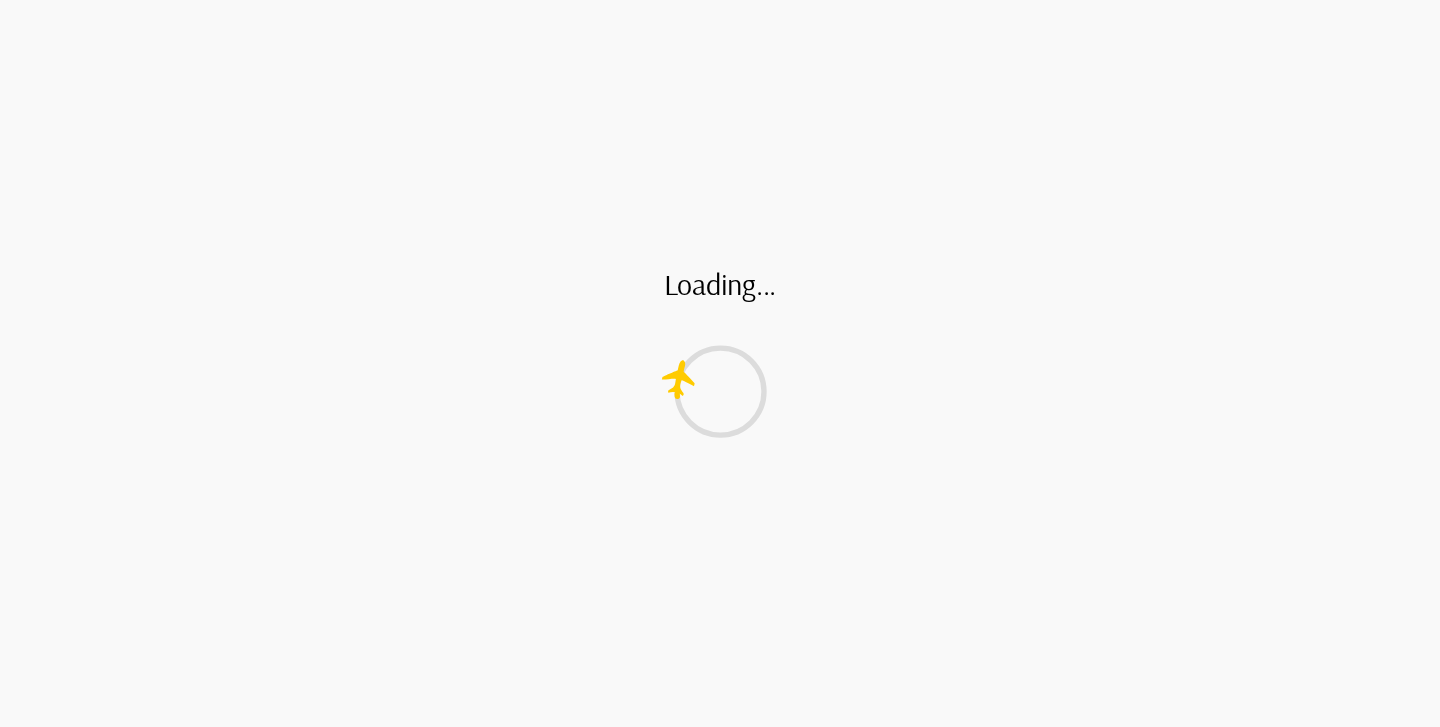 scroll, scrollTop: 0, scrollLeft: 0, axis: both 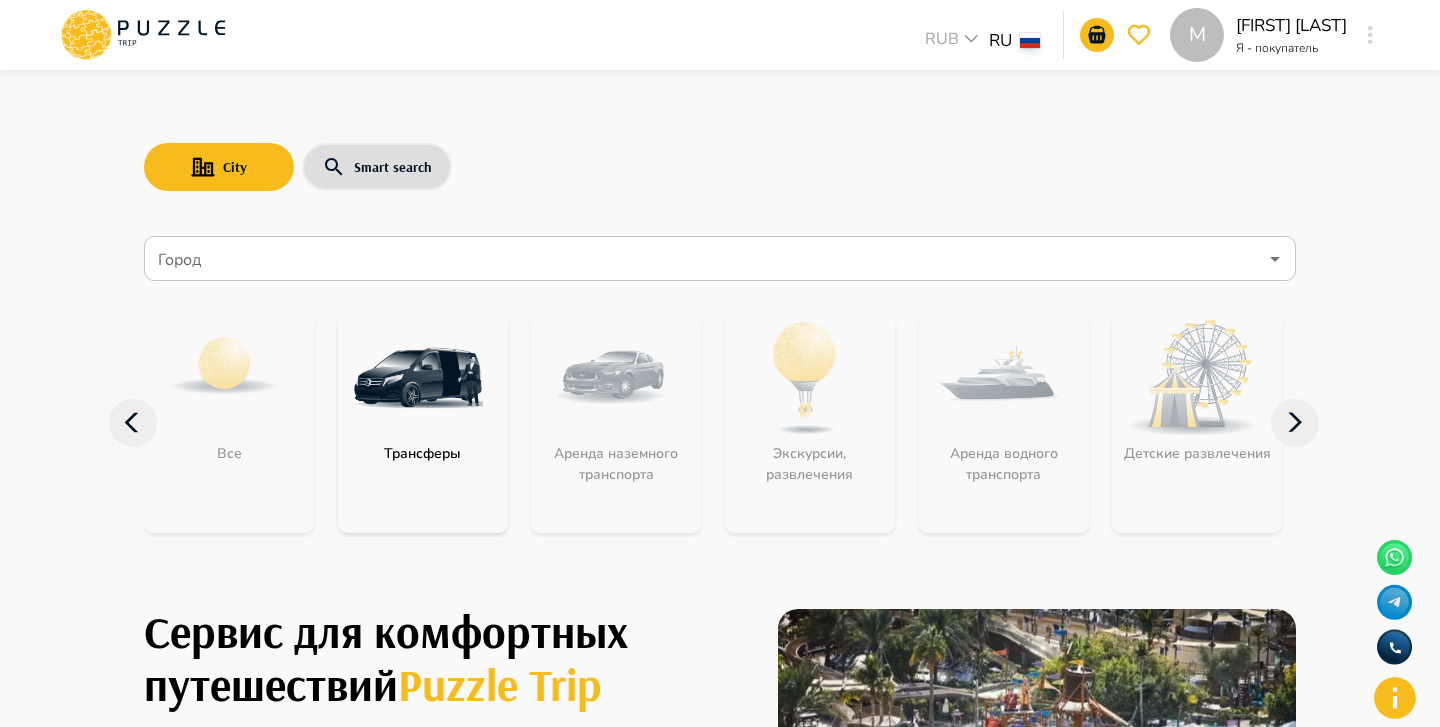 click at bounding box center [418, 378] 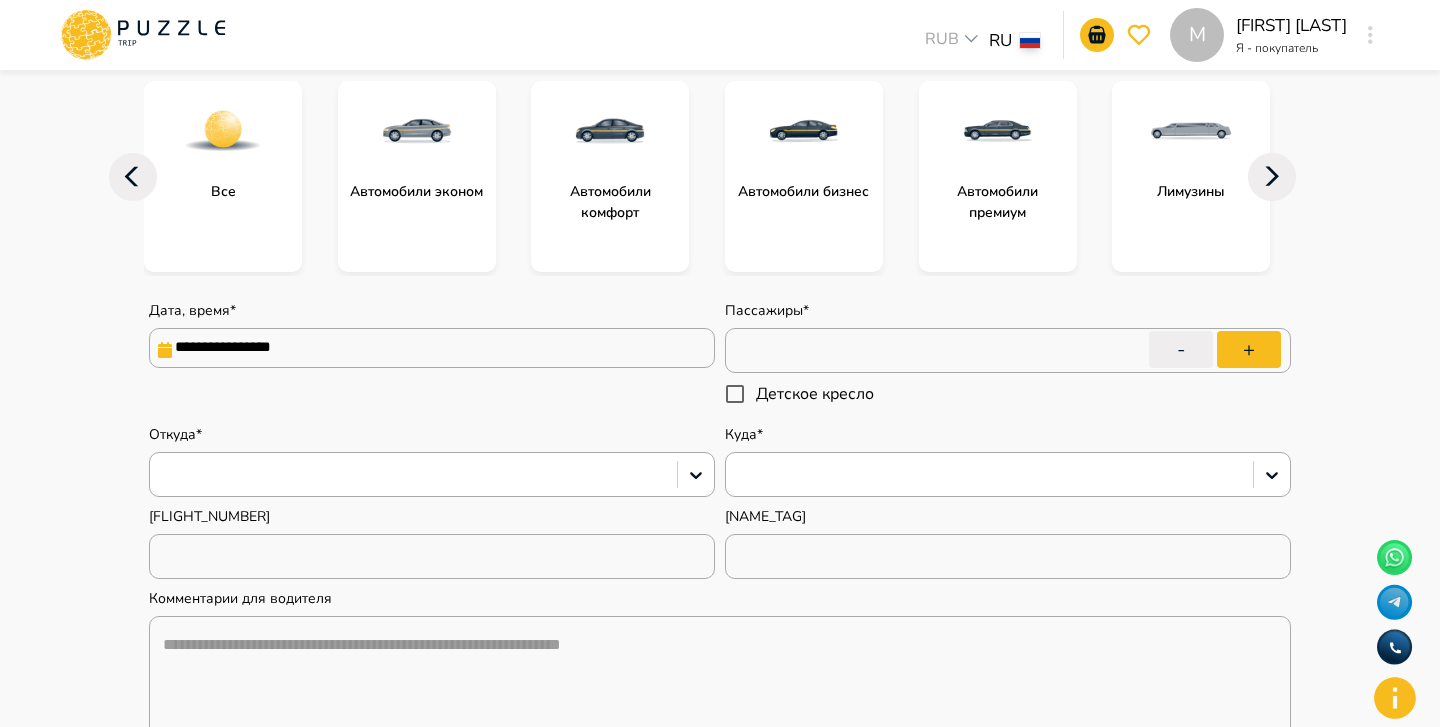 type on "*" 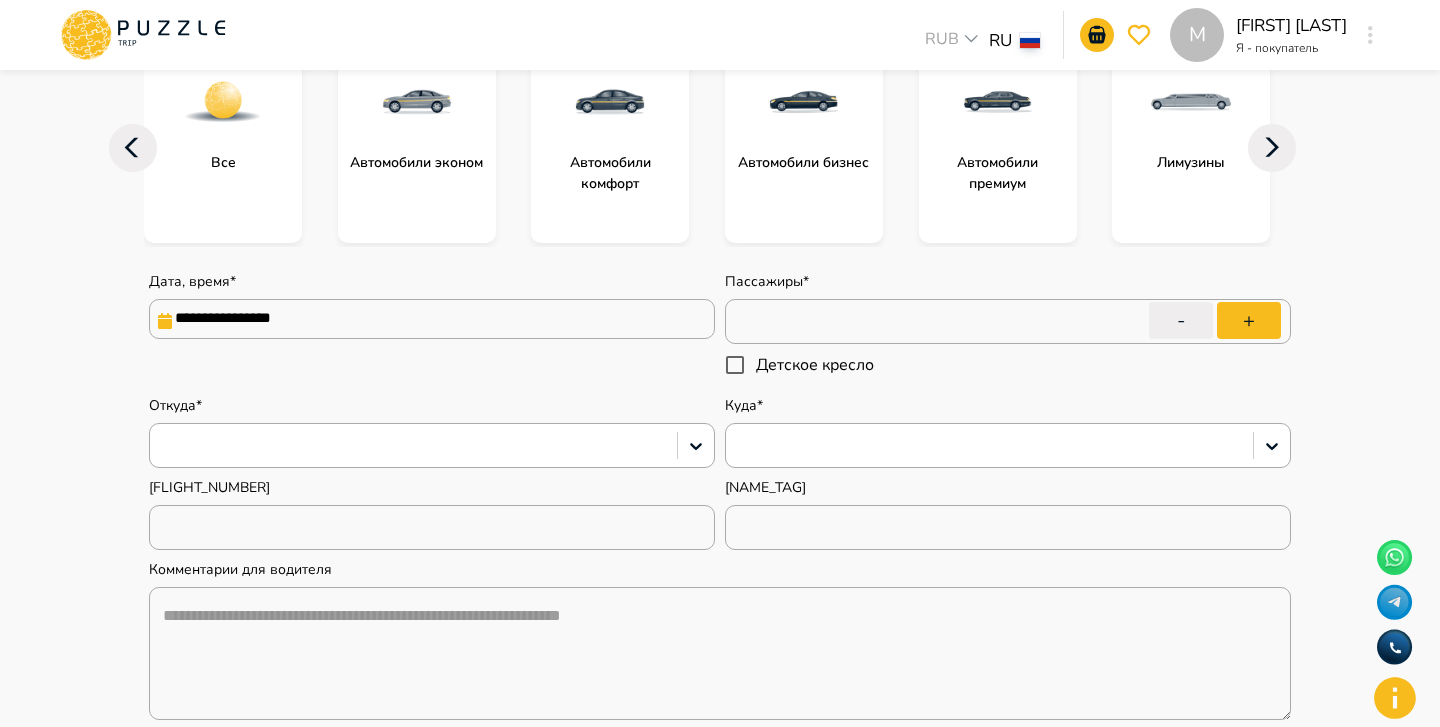 scroll, scrollTop: 322, scrollLeft: 0, axis: vertical 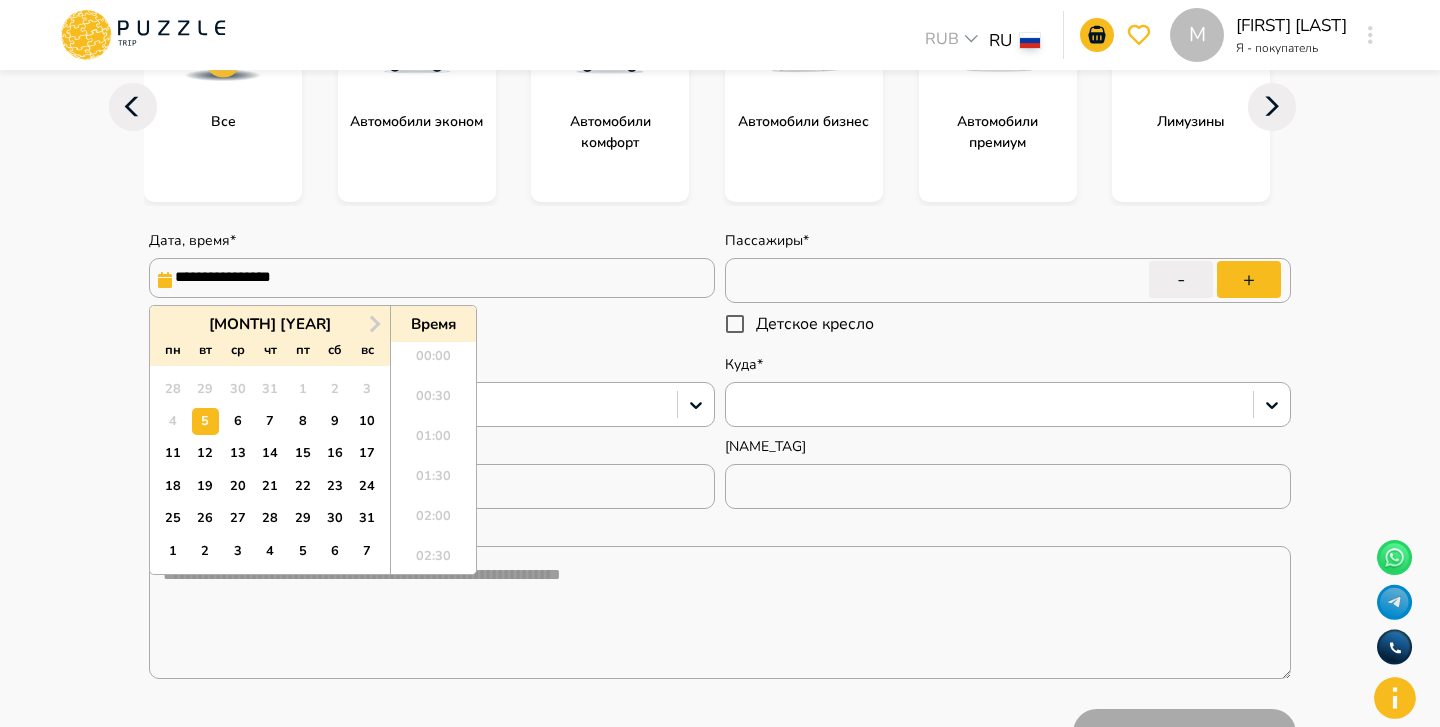 click on "**********" at bounding box center (432, 278) 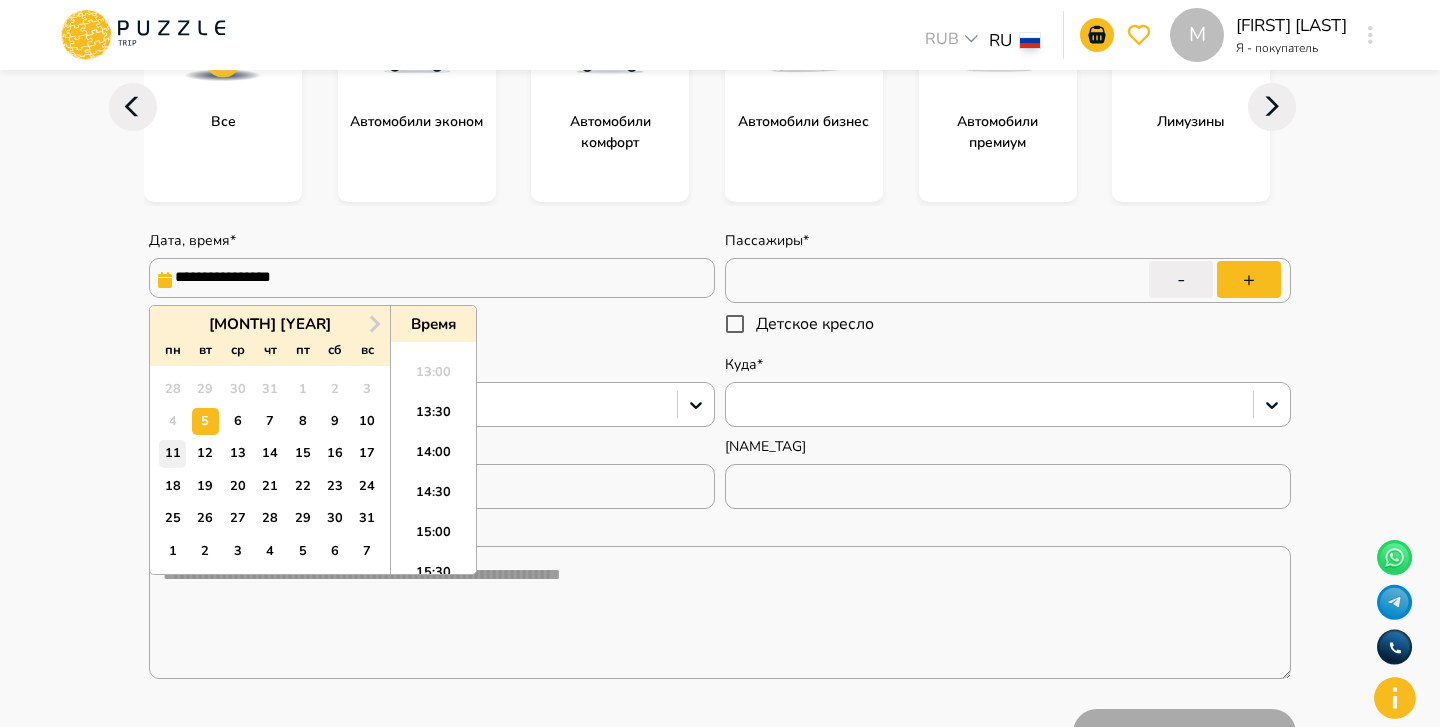 click on "11" at bounding box center (172, 453) 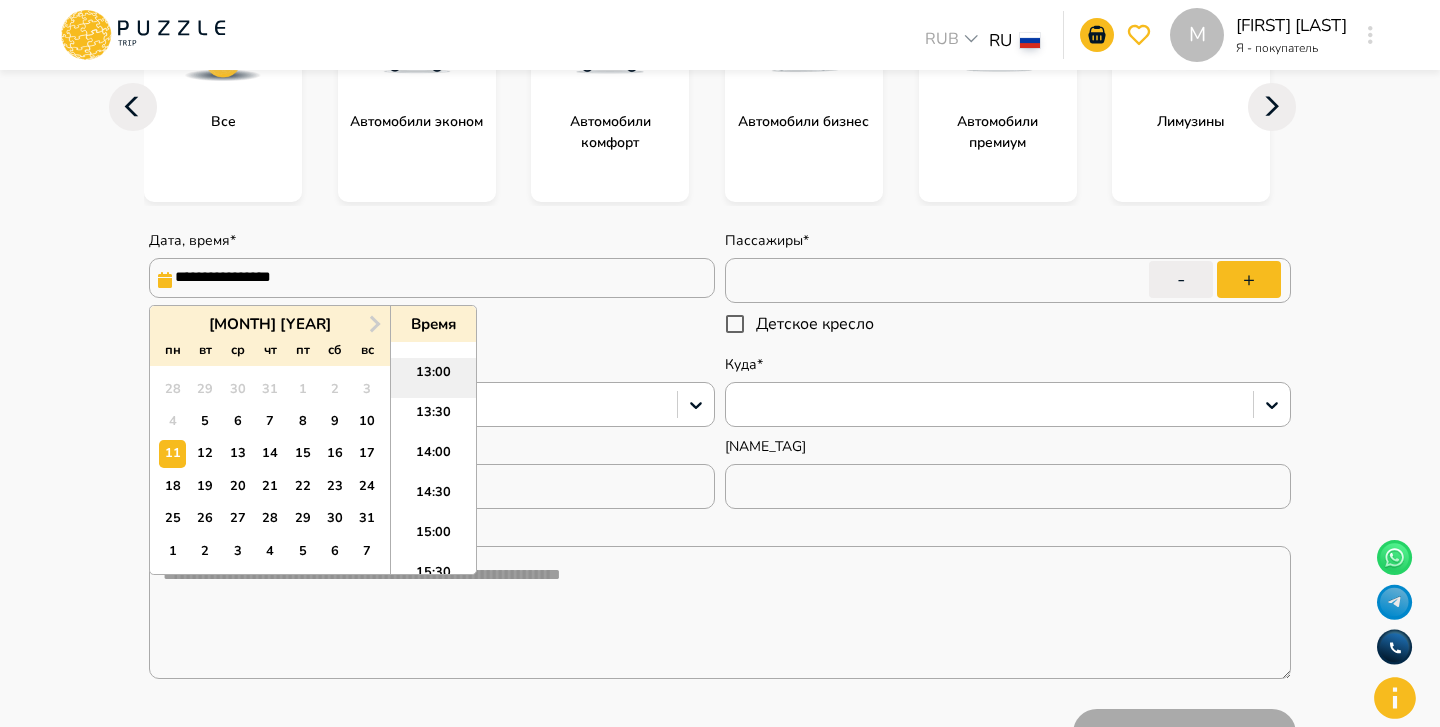 type on "*" 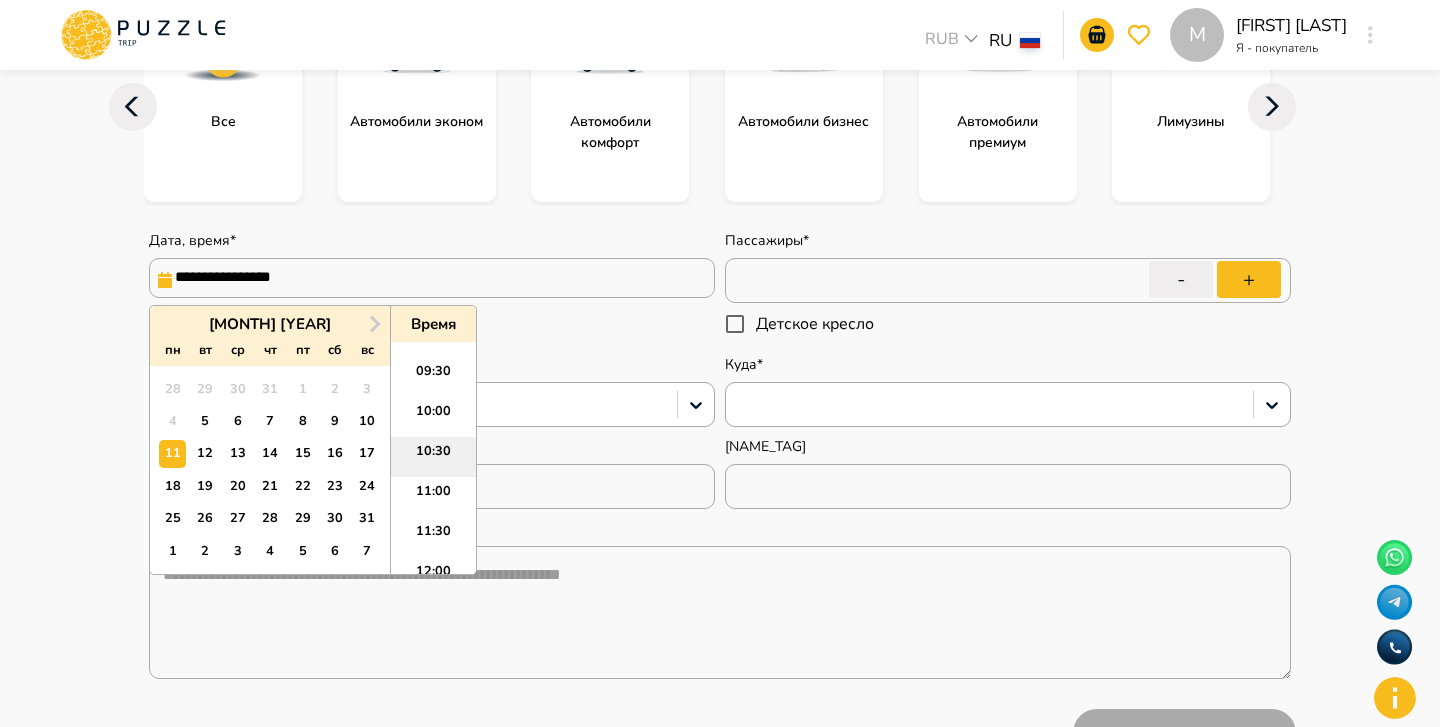 scroll, scrollTop: 741, scrollLeft: 0, axis: vertical 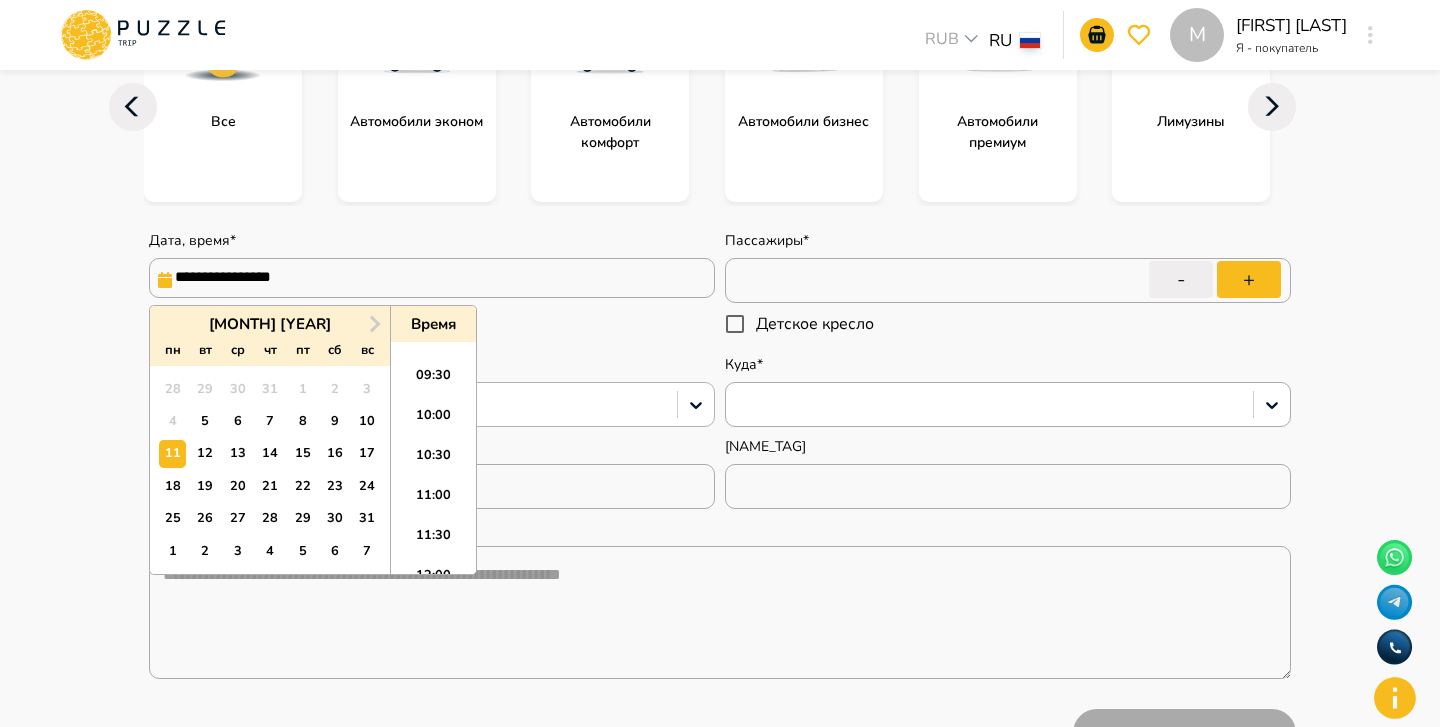 click on "10:00" at bounding box center [433, 421] 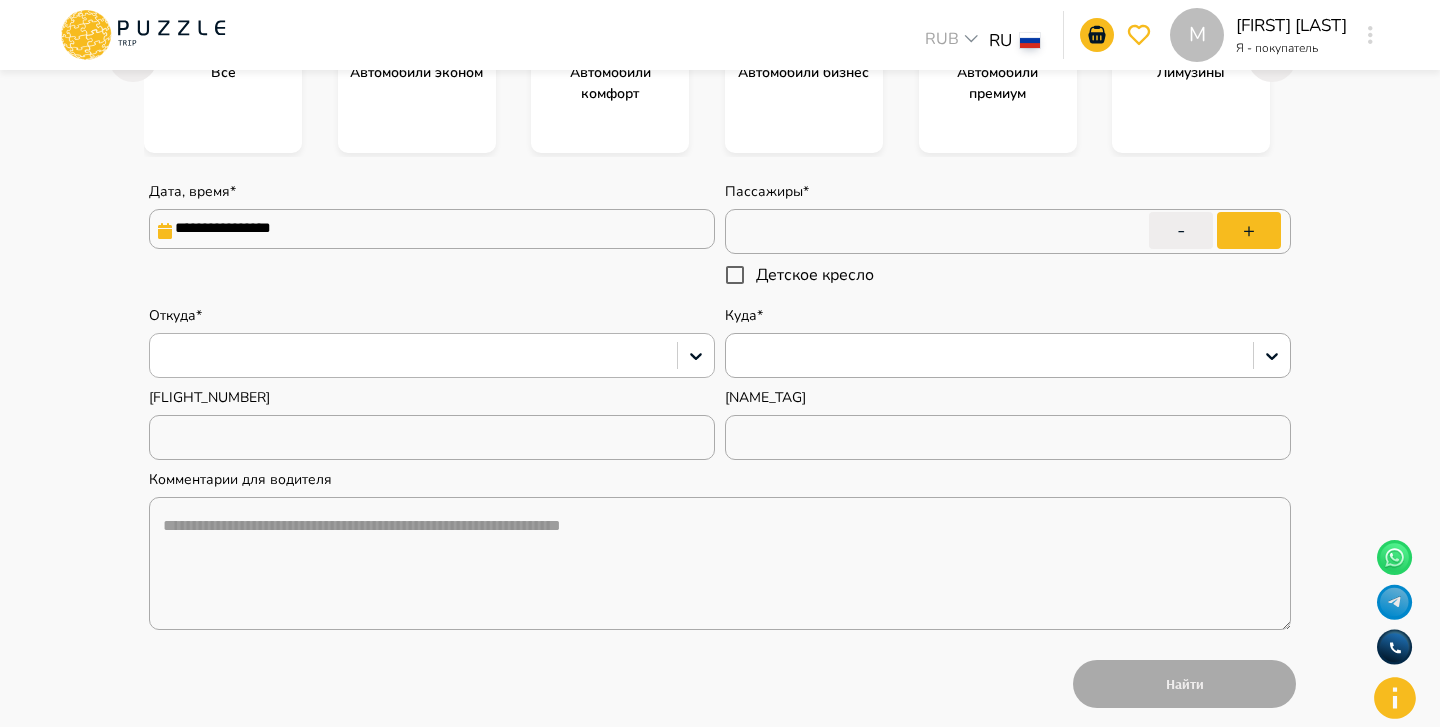 scroll, scrollTop: 397, scrollLeft: 0, axis: vertical 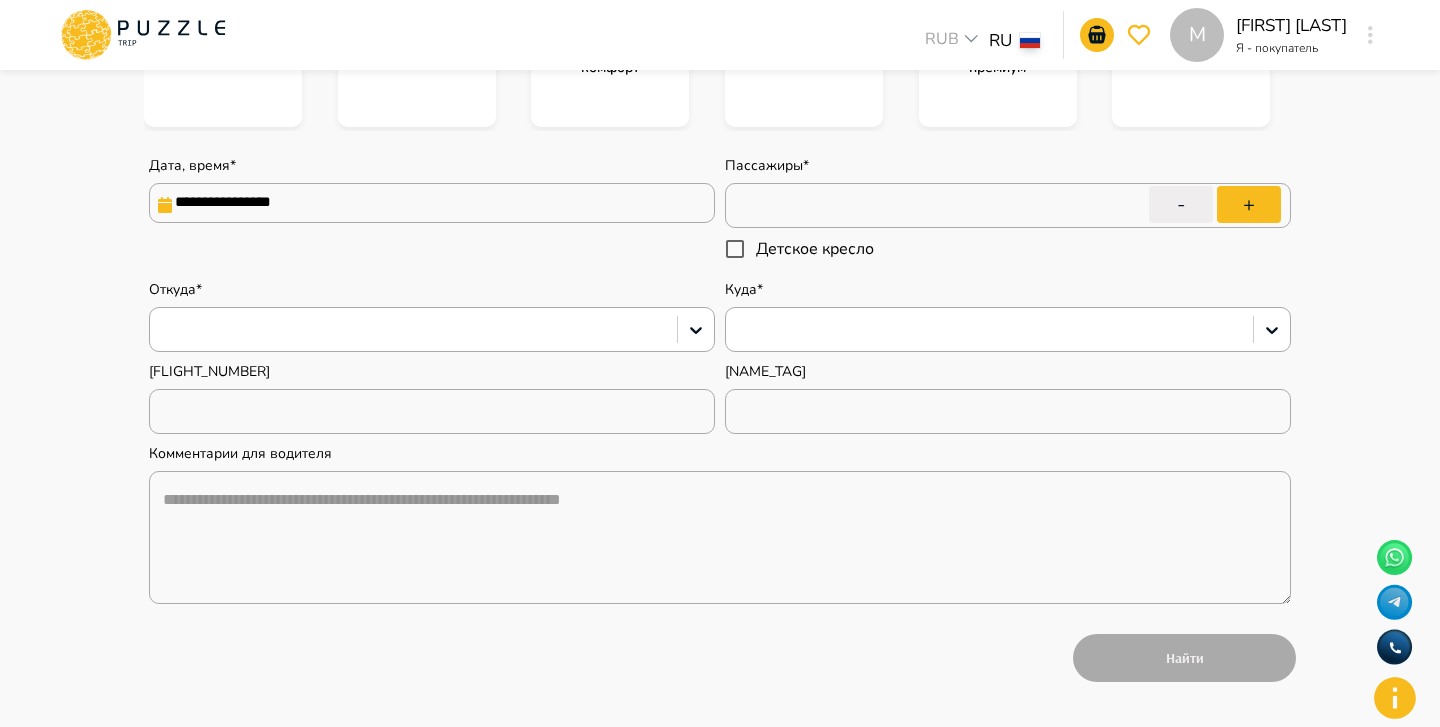type on "*" 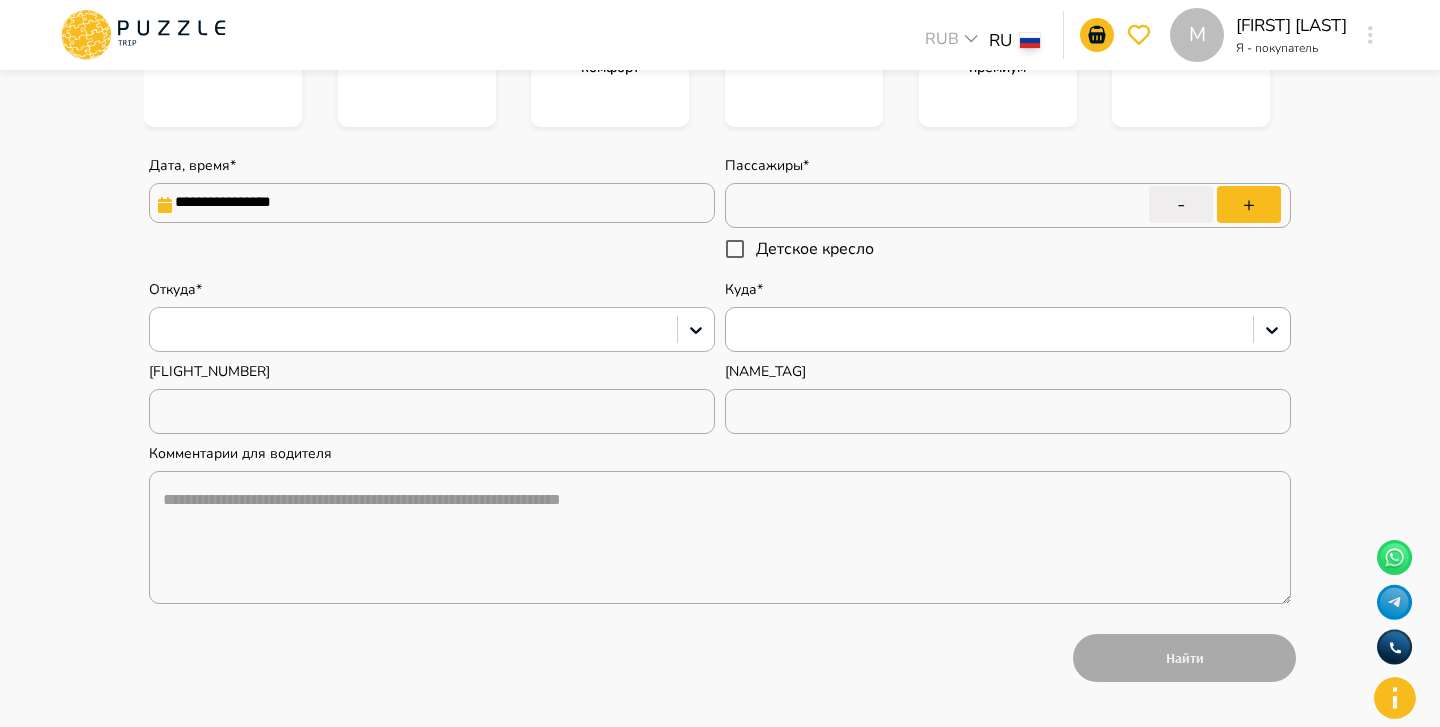 click at bounding box center [413, 330] 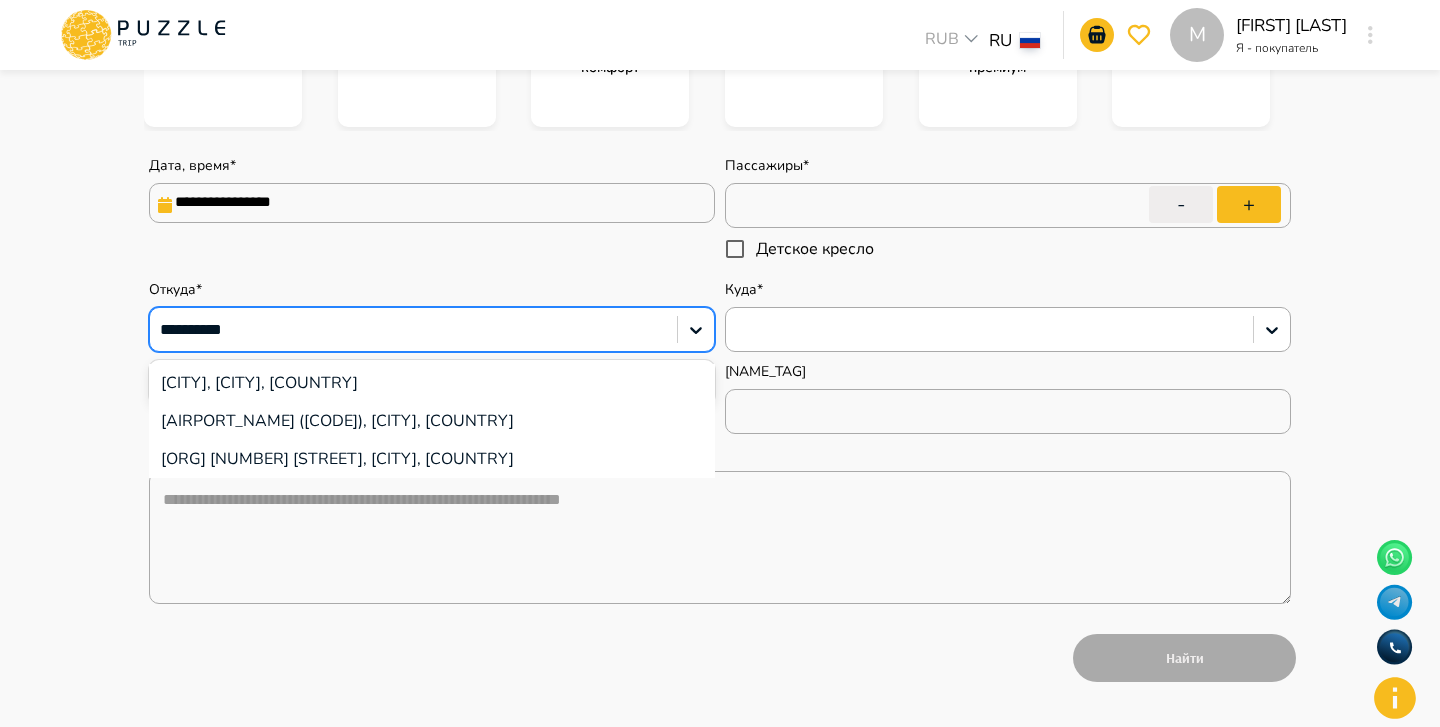 type on "**********" 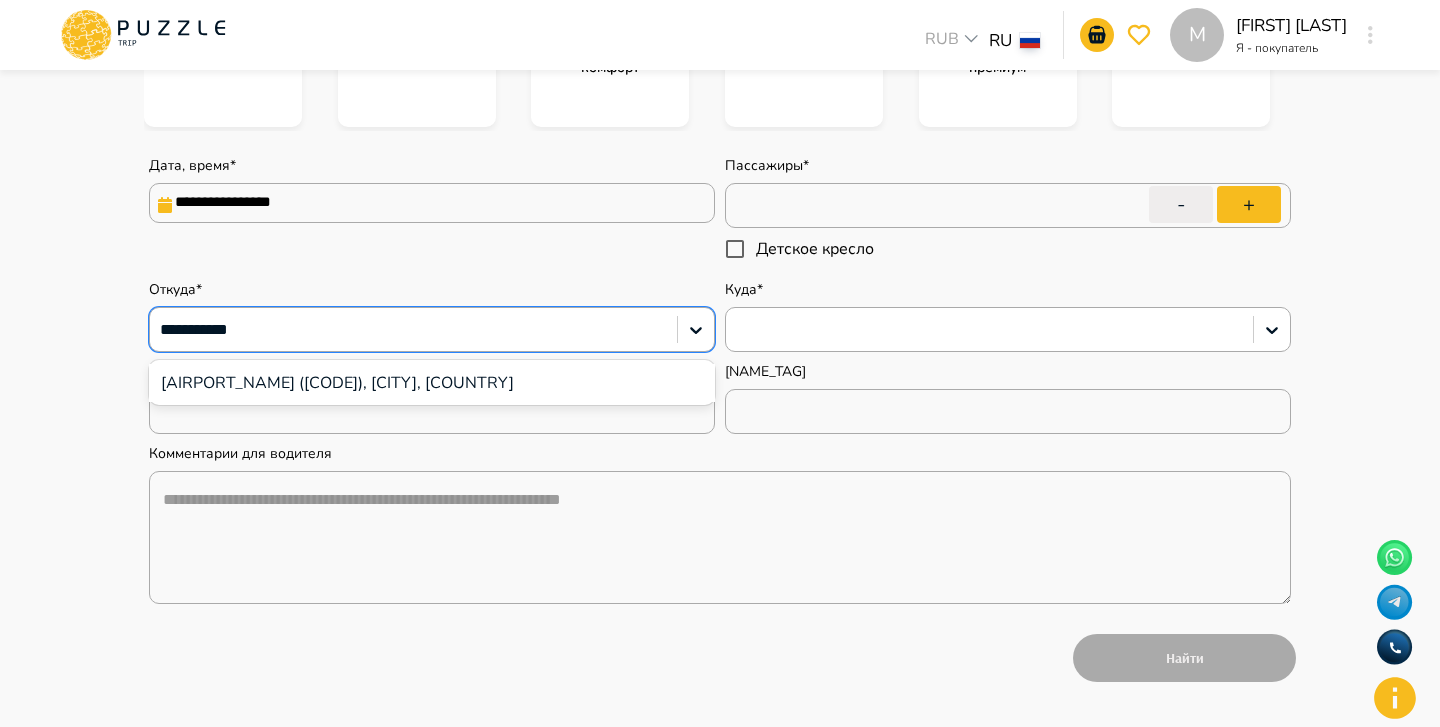 click on "[AIRPORT_NAME] ([CODE]), [CITY], [COUNTRY]" at bounding box center (432, 383) 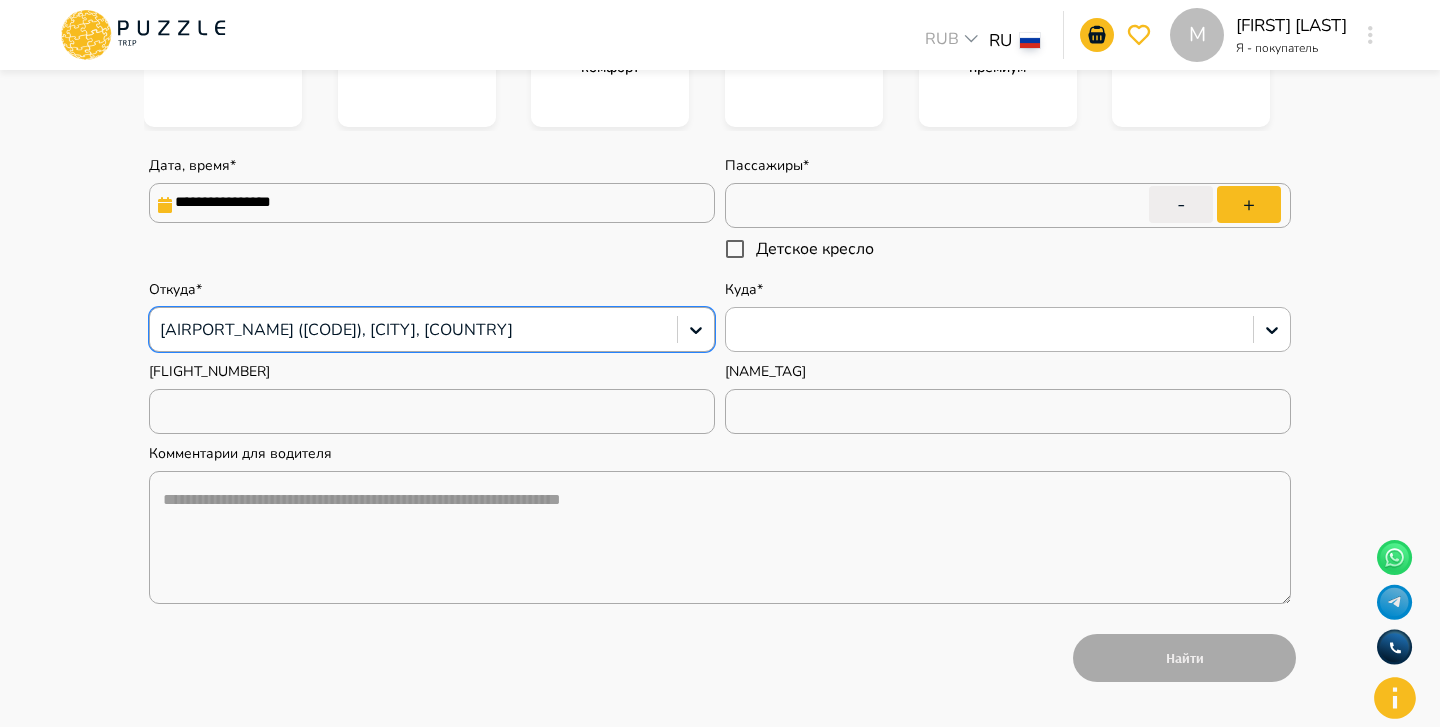click at bounding box center (989, 330) 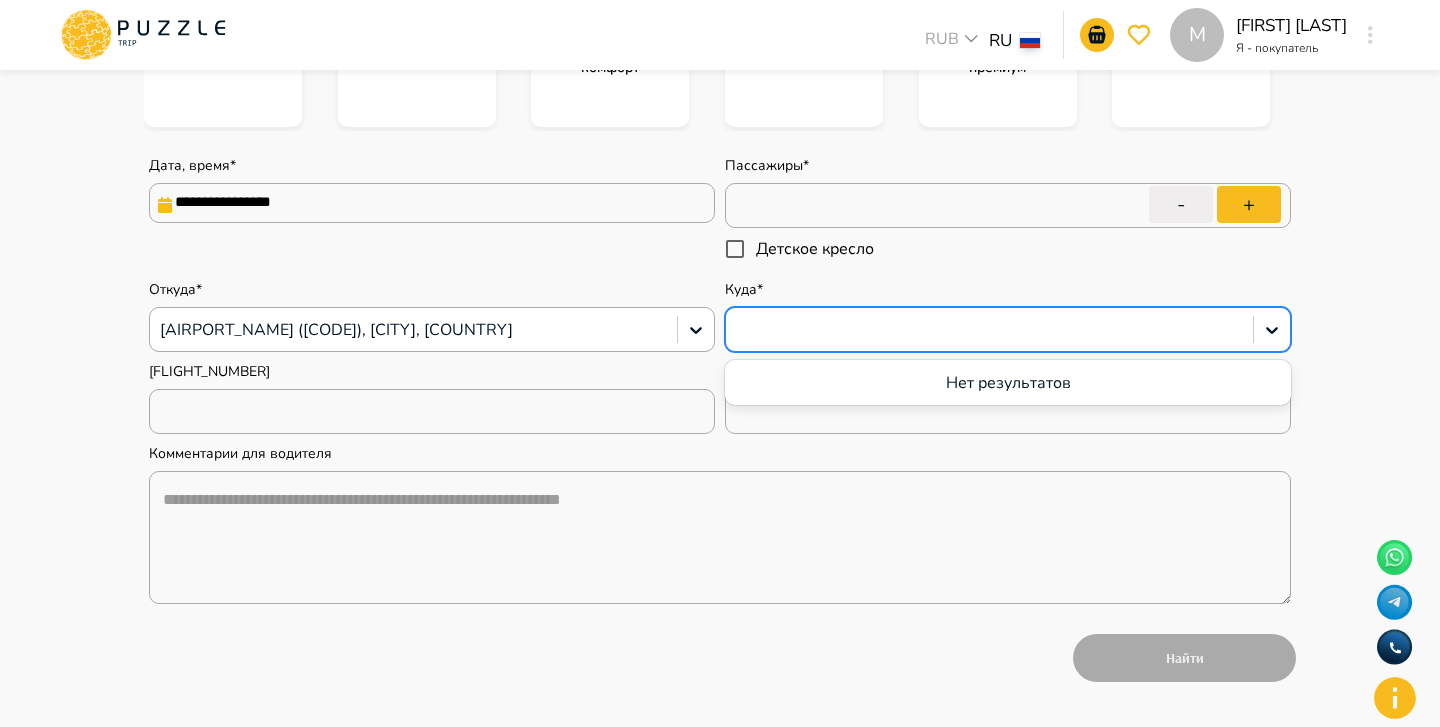 type on "*" 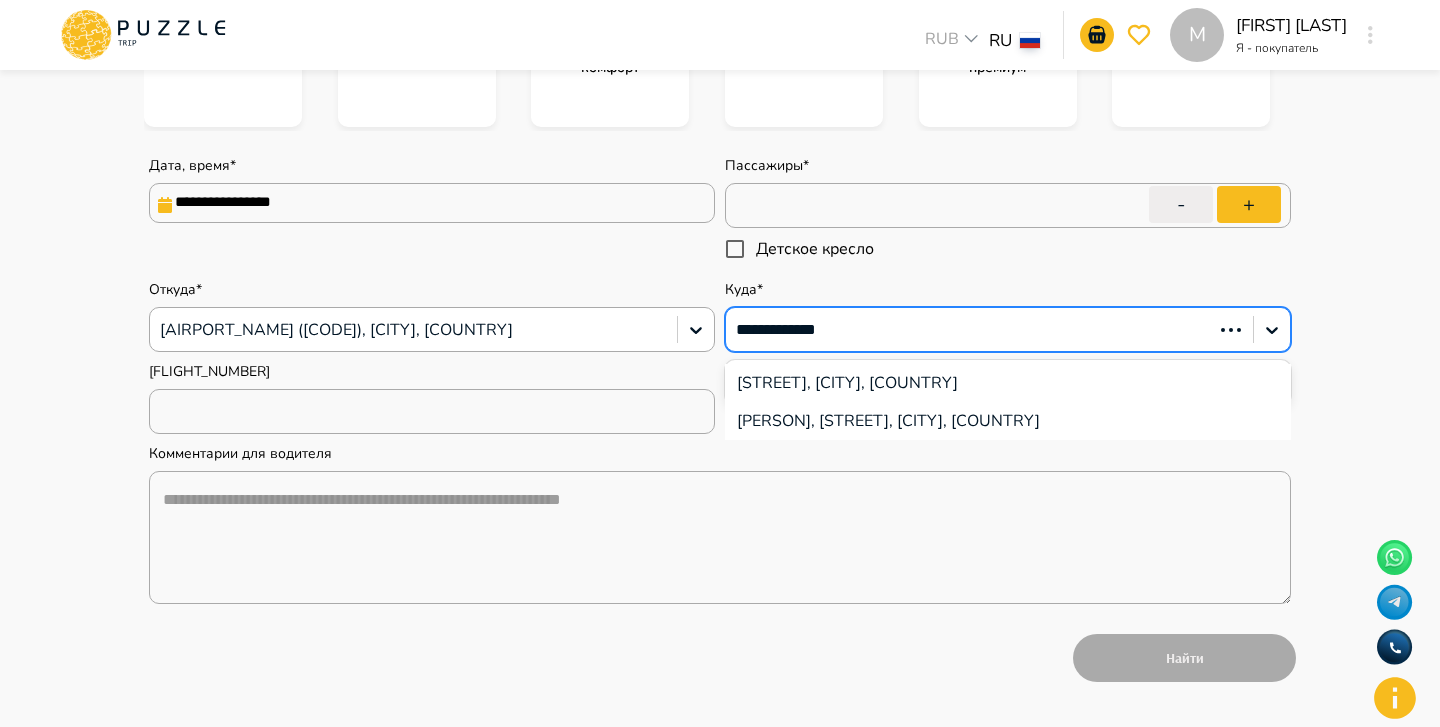 type on "**********" 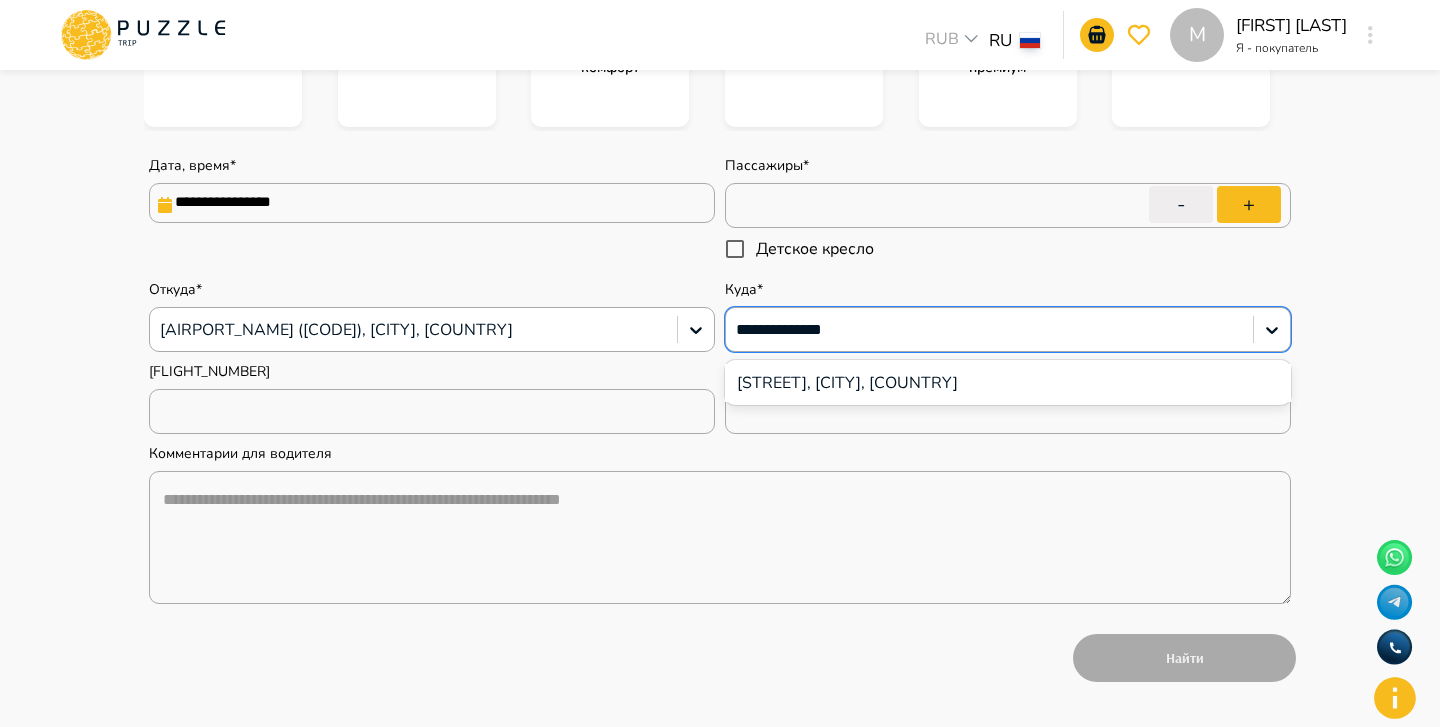 click on "[STREET], [CITY], [COUNTRY]" at bounding box center (1008, 383) 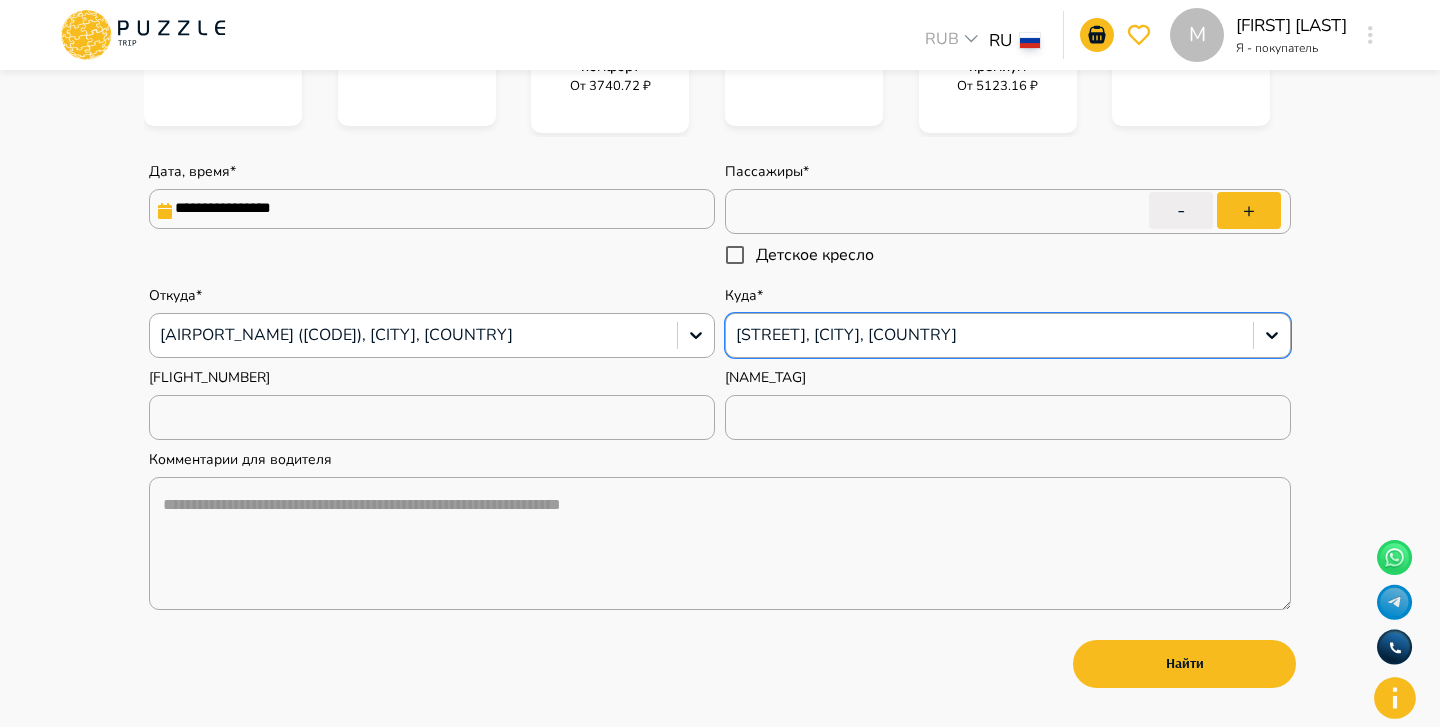 scroll, scrollTop: 405, scrollLeft: 0, axis: vertical 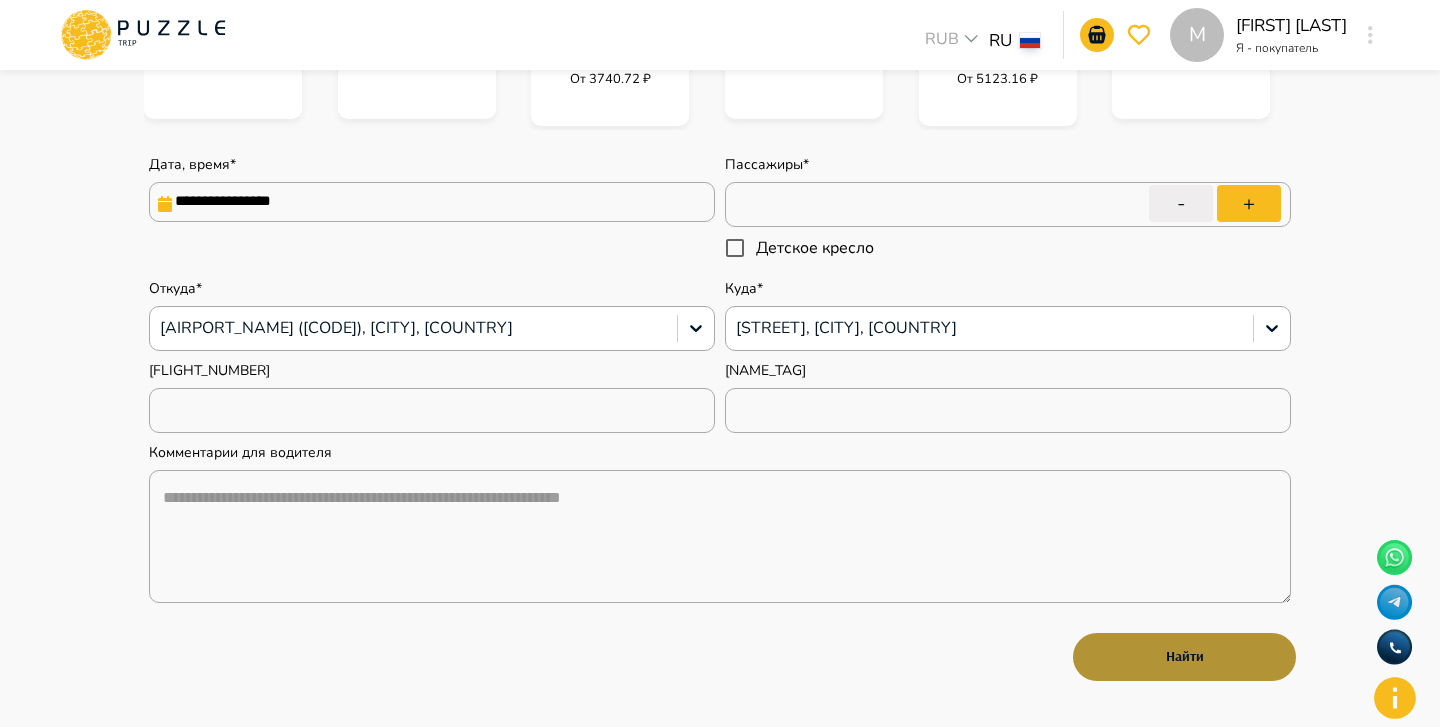 click on "Найти" at bounding box center (1184, 657) 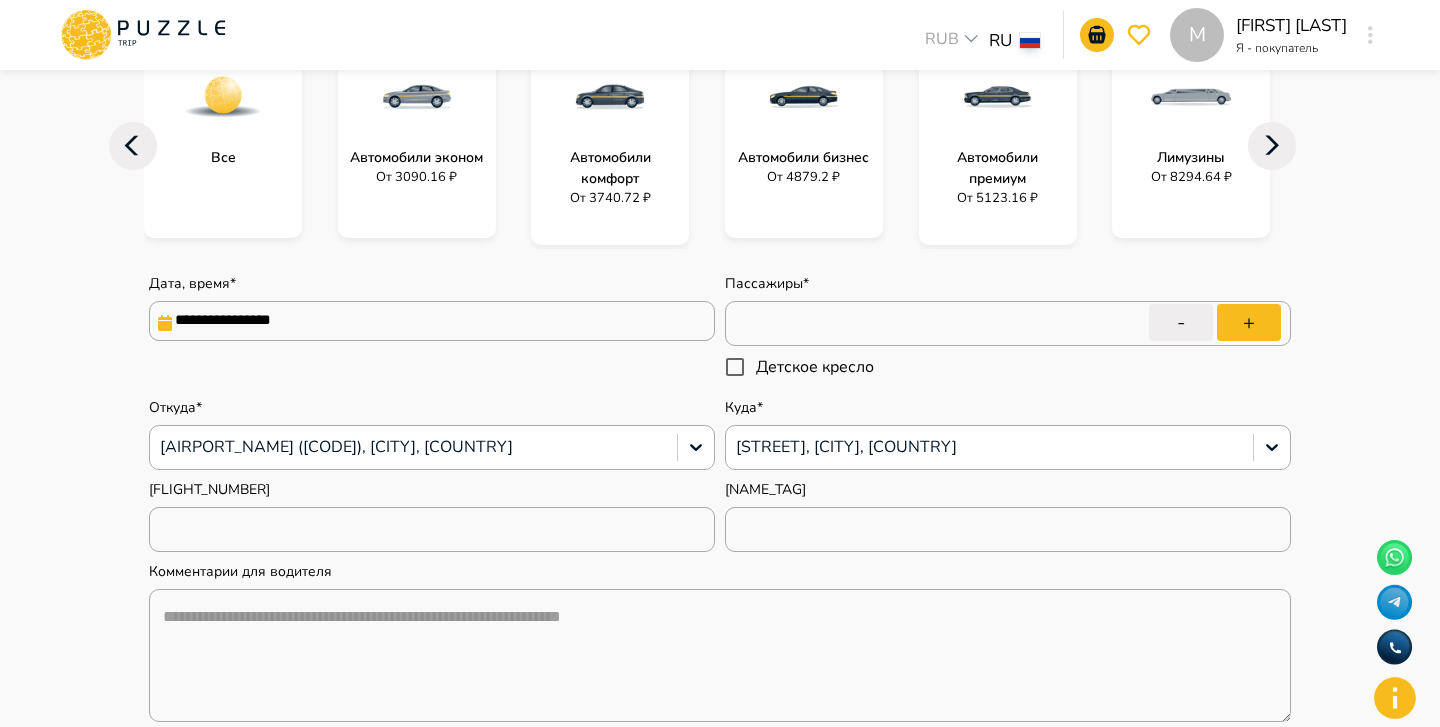scroll, scrollTop: 285, scrollLeft: 0, axis: vertical 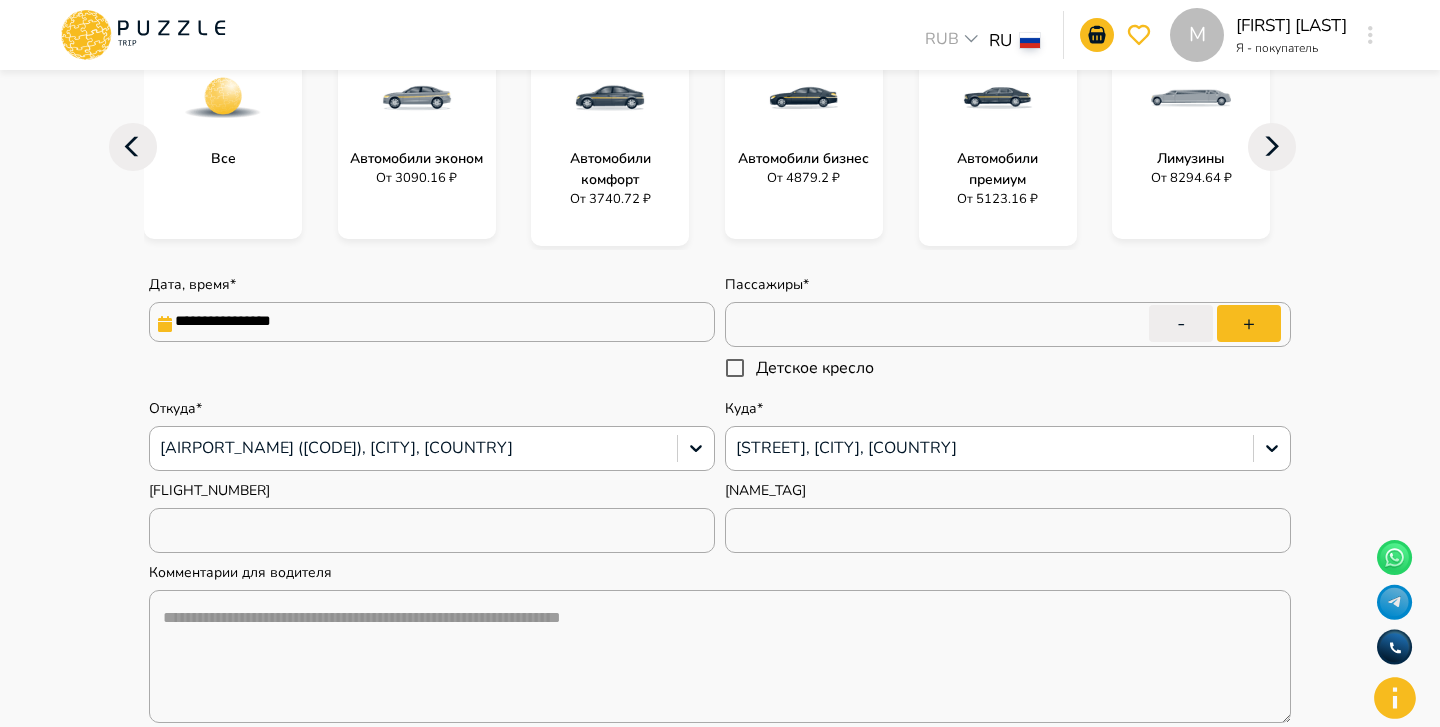 type on "*" 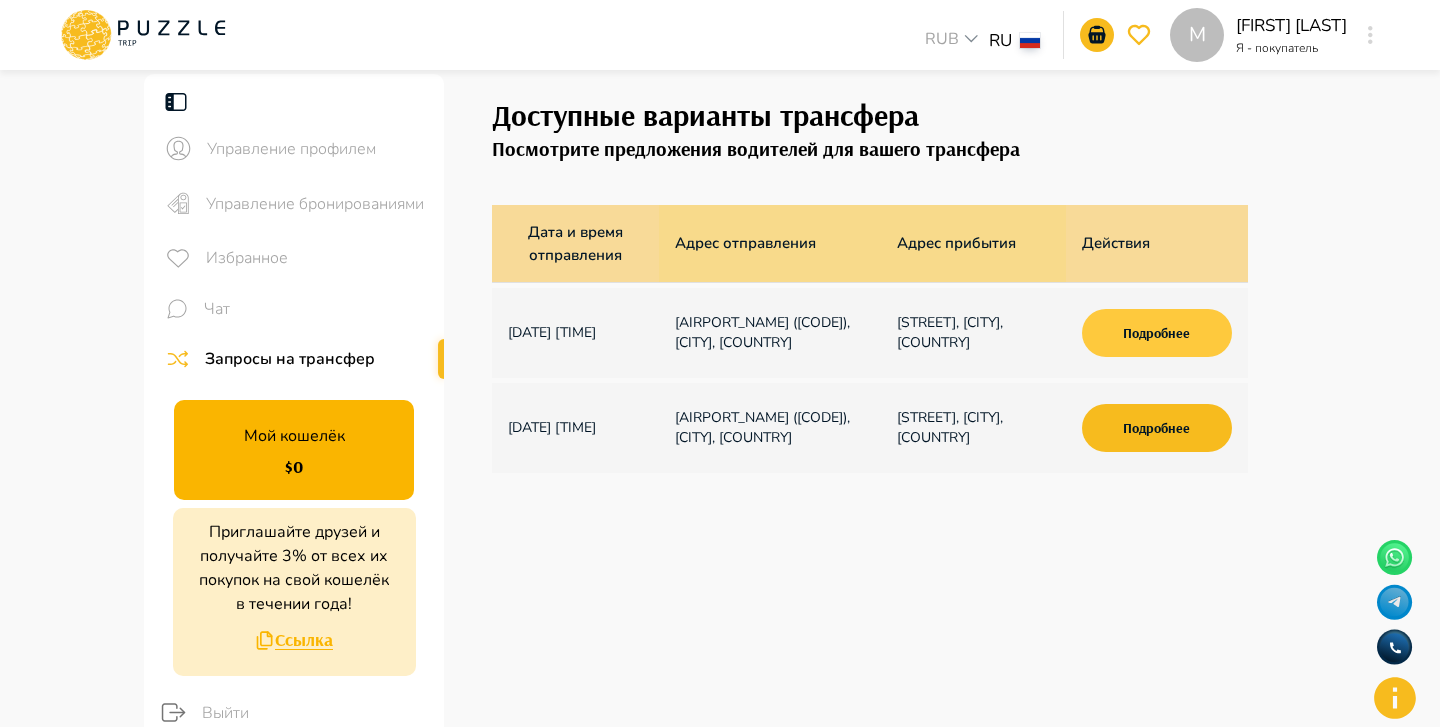 click on "Подробнее" at bounding box center (1157, 333) 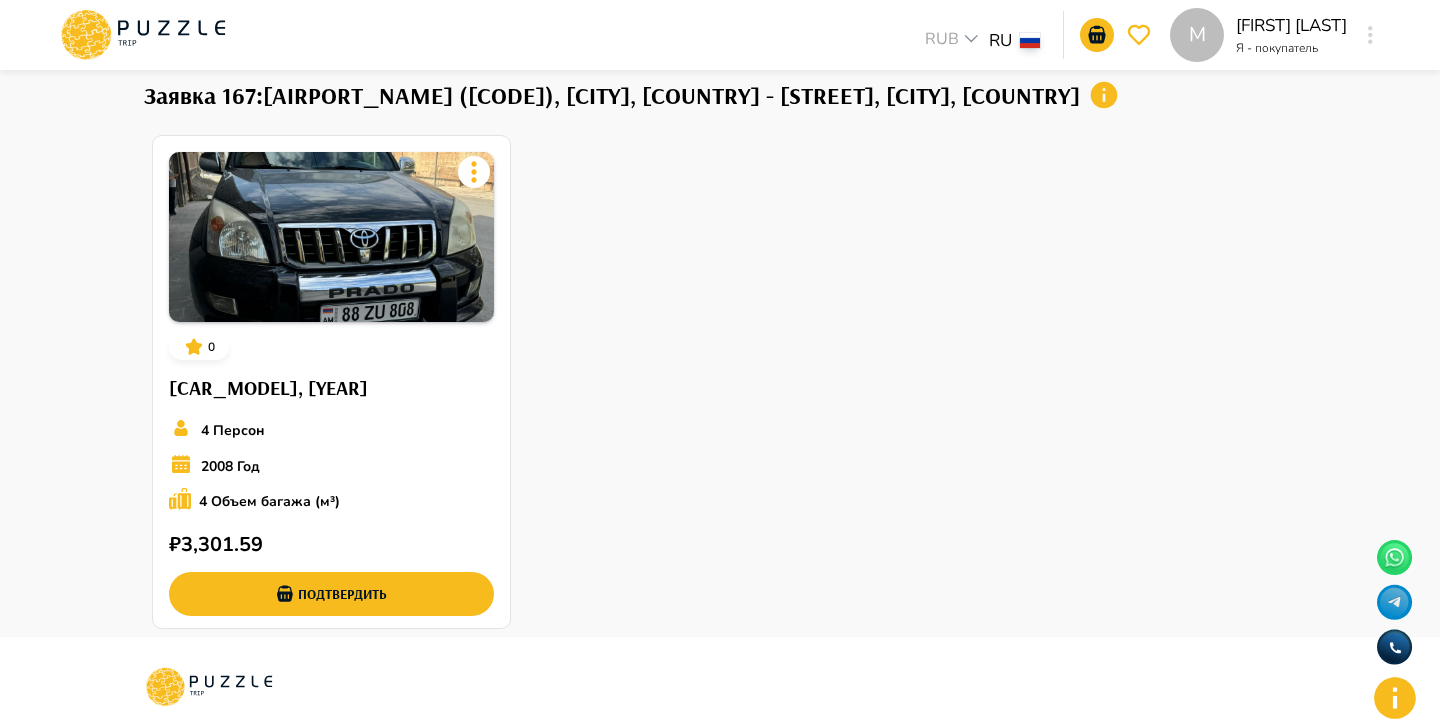 scroll, scrollTop: 0, scrollLeft: 0, axis: both 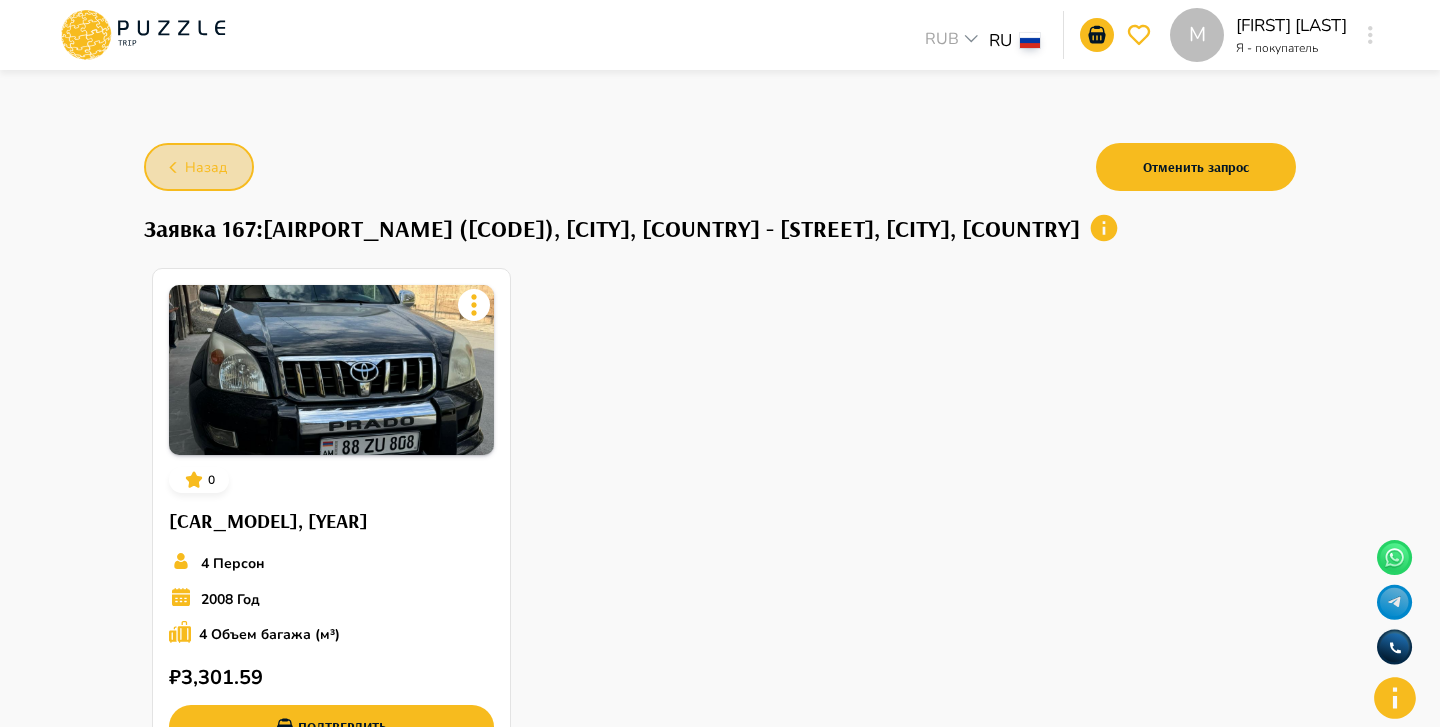 click on "Назад" at bounding box center (206, 168) 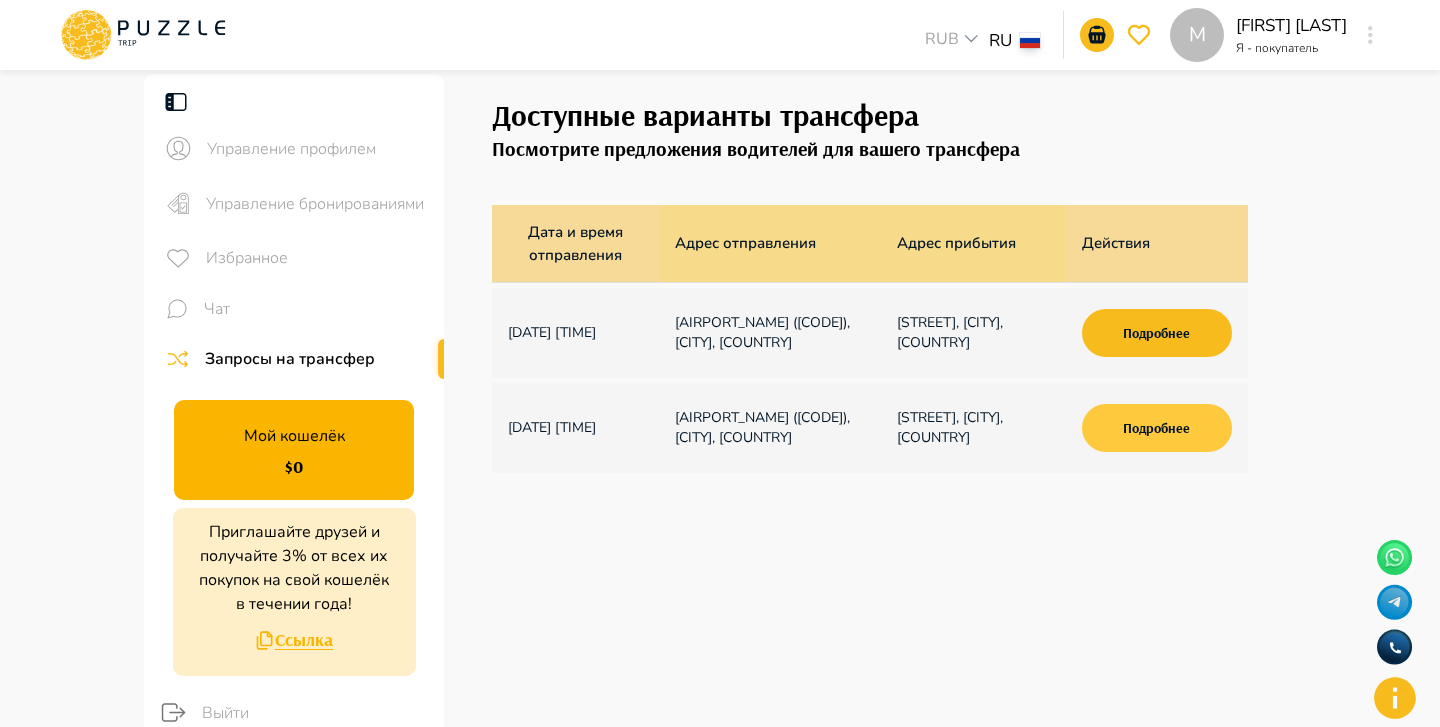 click on "Подробнее" at bounding box center (1157, 428) 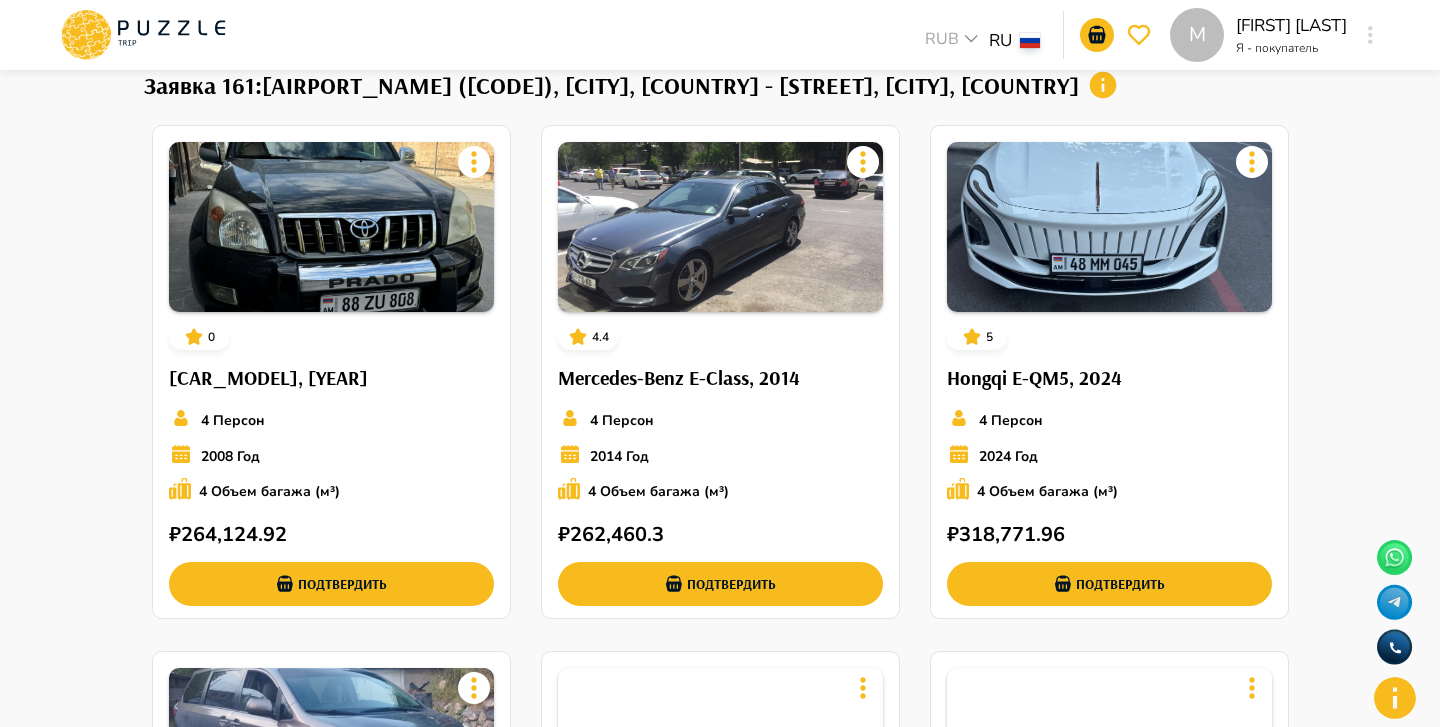 scroll, scrollTop: 0, scrollLeft: 0, axis: both 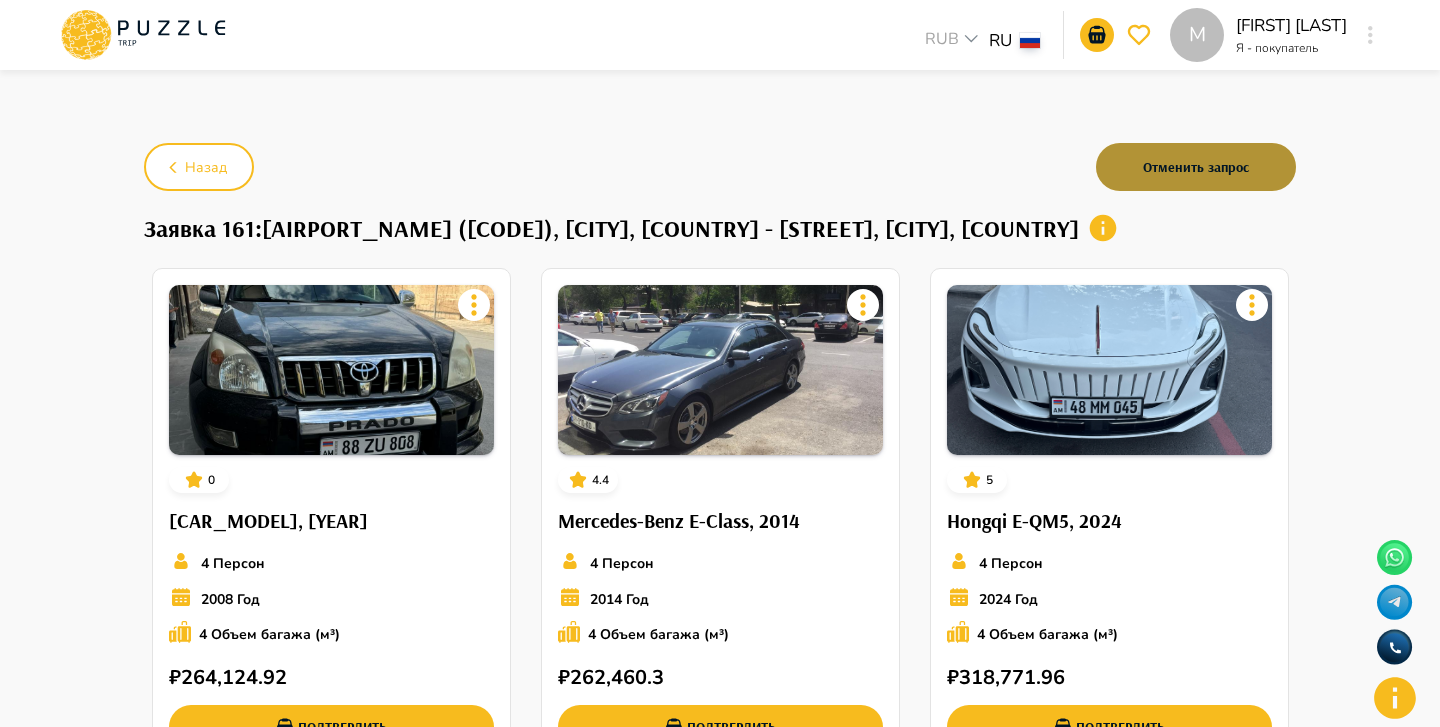 click on "Отменить запрос" at bounding box center (1196, 167) 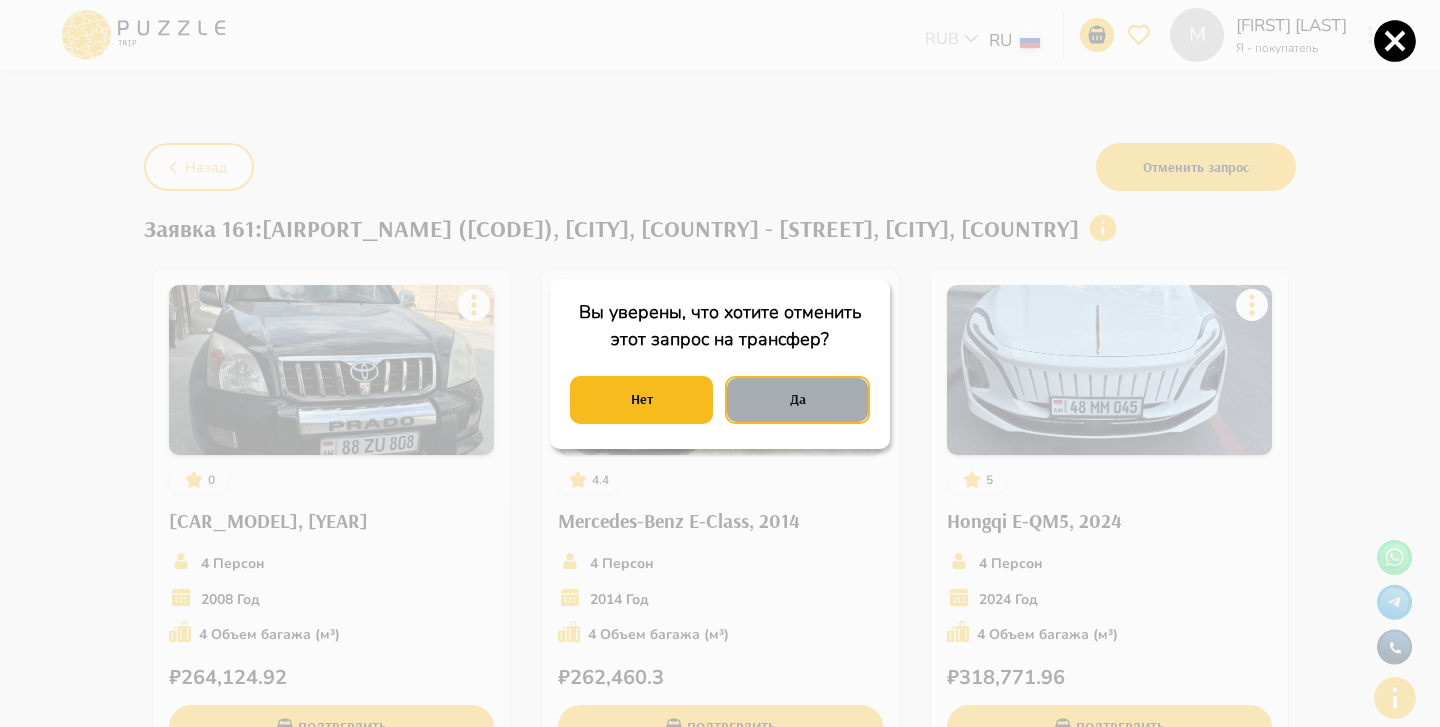 click on "Да" at bounding box center (797, 400) 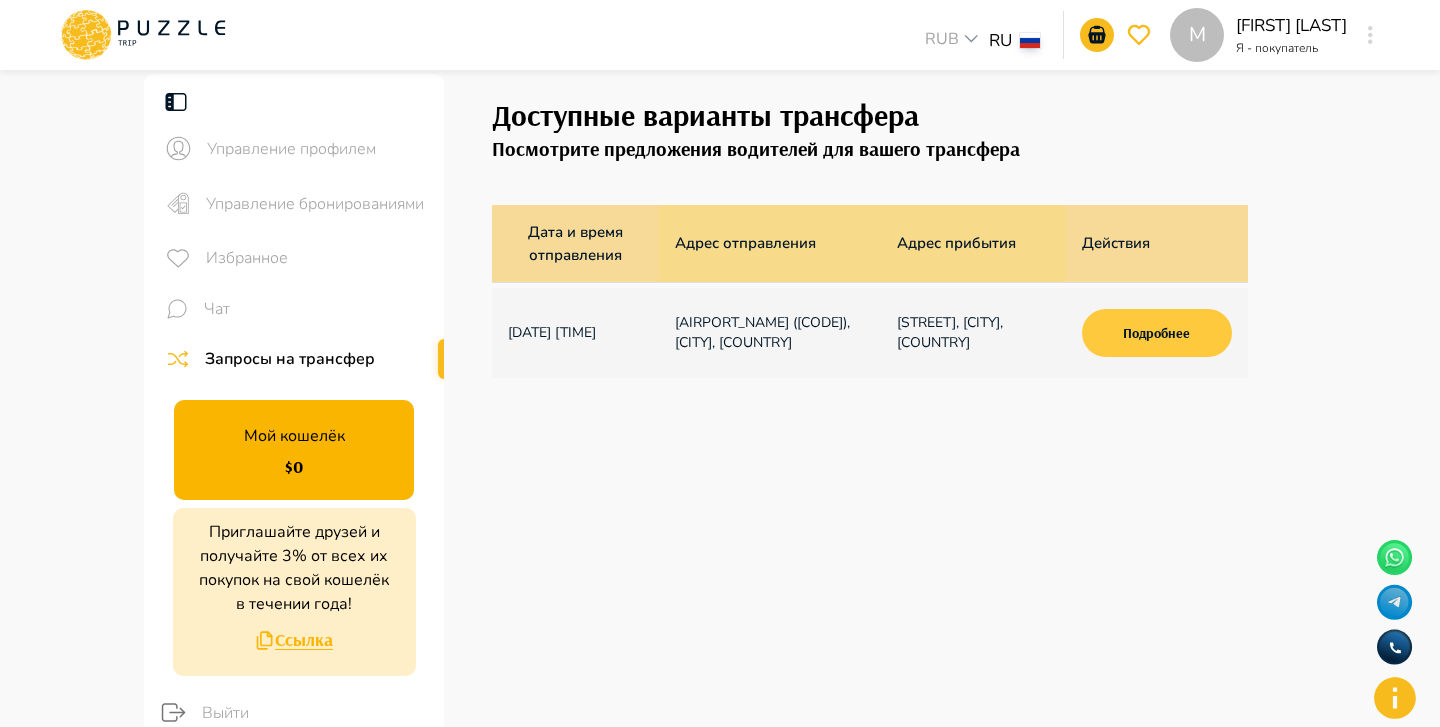 click on "Подробнее" at bounding box center (1157, 333) 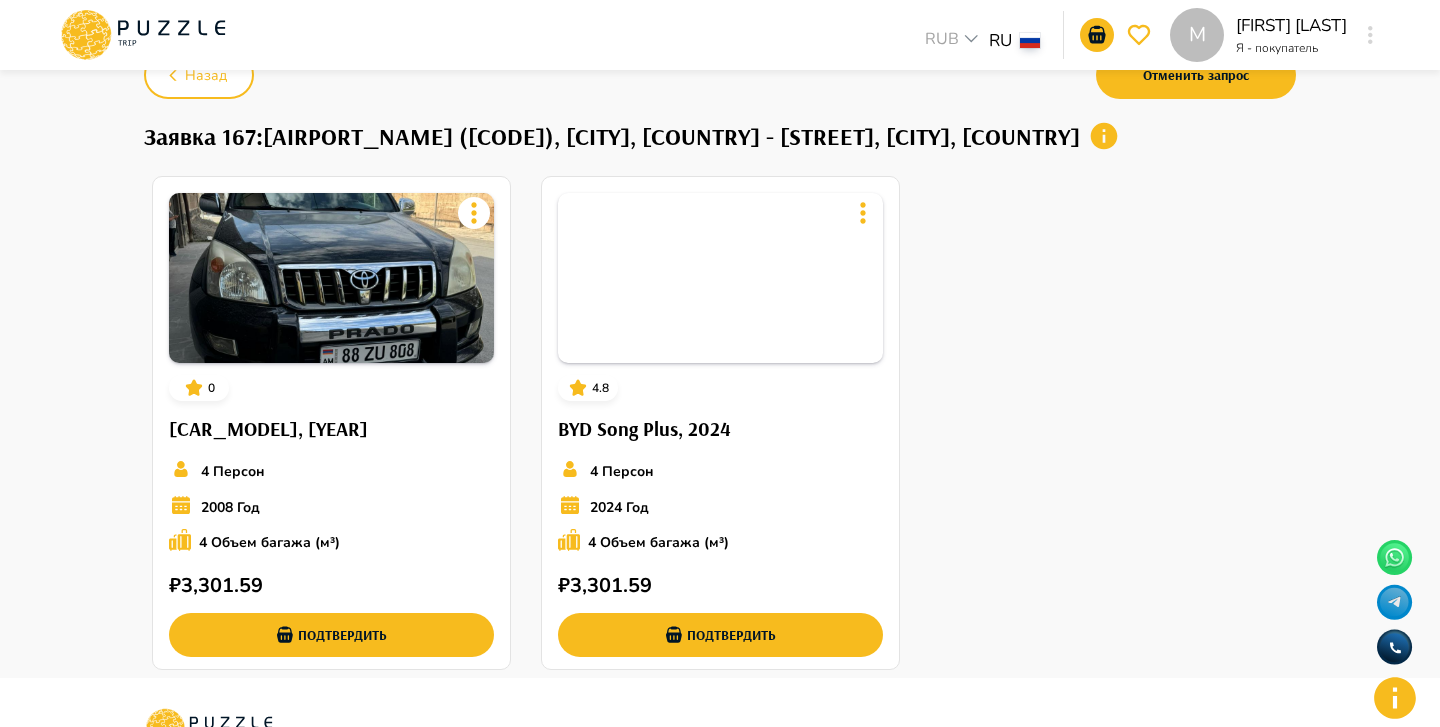 scroll, scrollTop: 0, scrollLeft: 0, axis: both 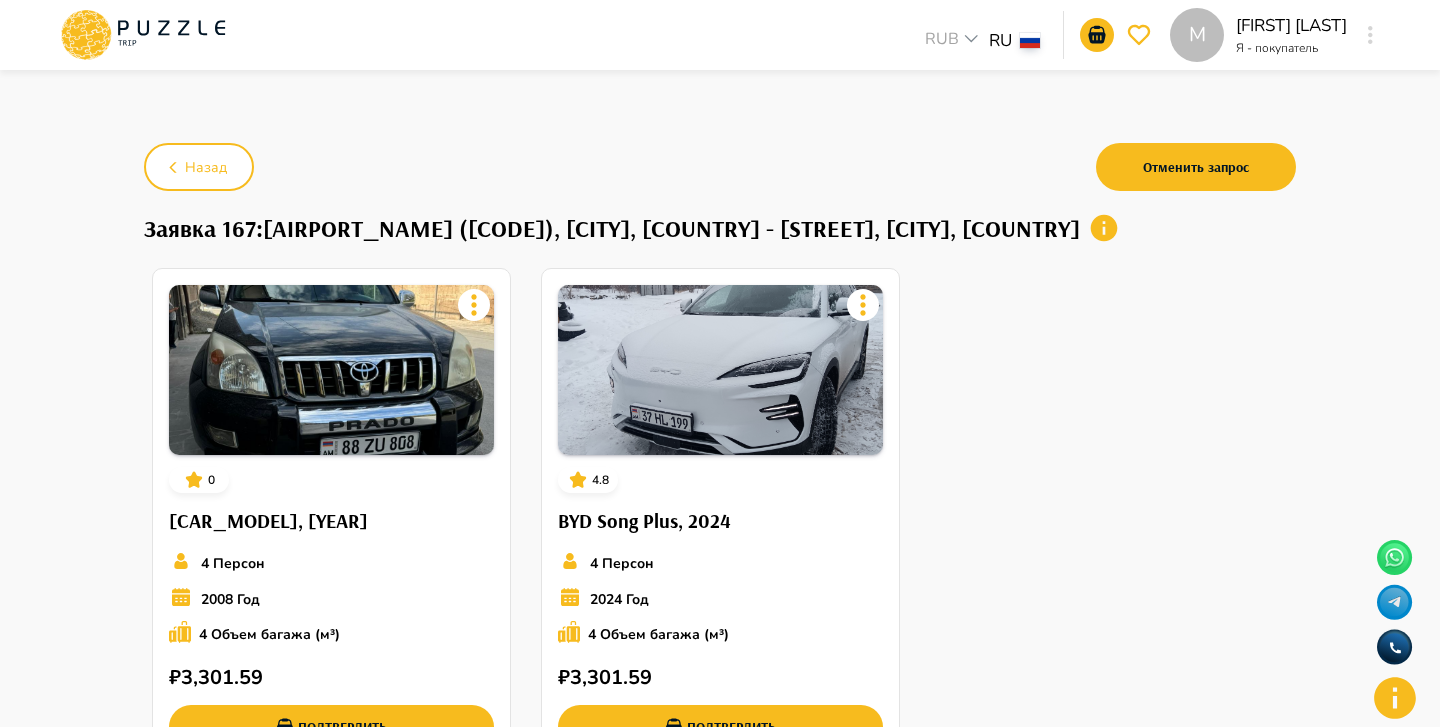 click 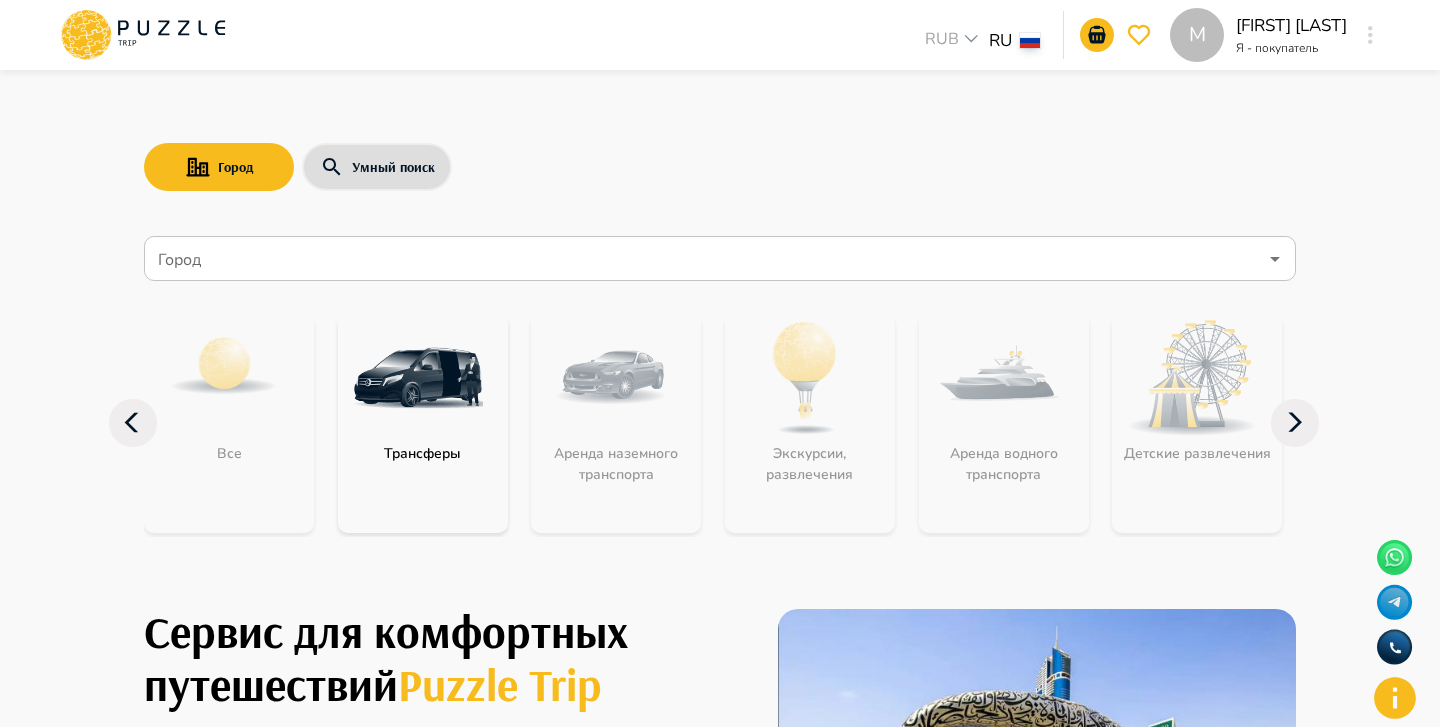 click on "M RUB *** RU   ** M [FIRST] [LAST] Я - покупатель M Город Умный поиск Город Город Все Трансферы Аренда наземного транспорта Экскурсии, развлечения Аренда водного транспорта Детские
развлечения Входные билеты Бизнес-авиация Автомобили с водителем Сервис для комфортных путешествий  Puzzle Trip Собери   свое   идеальное   путешествие   в   одном   приложении   на   раз,   два,   три   Мы уже работаем в : ОАЭ Турция Саудовская Аравия Армения Россия Танзания Республика Беларусь Египет Мальдивы Сейшелы Шри-Ланка Таиланд Куба Карибы Мальта Азорские острова От     ₽ 7,725.4 От     ₽ 73,188 От" at bounding box center (720, 2078) 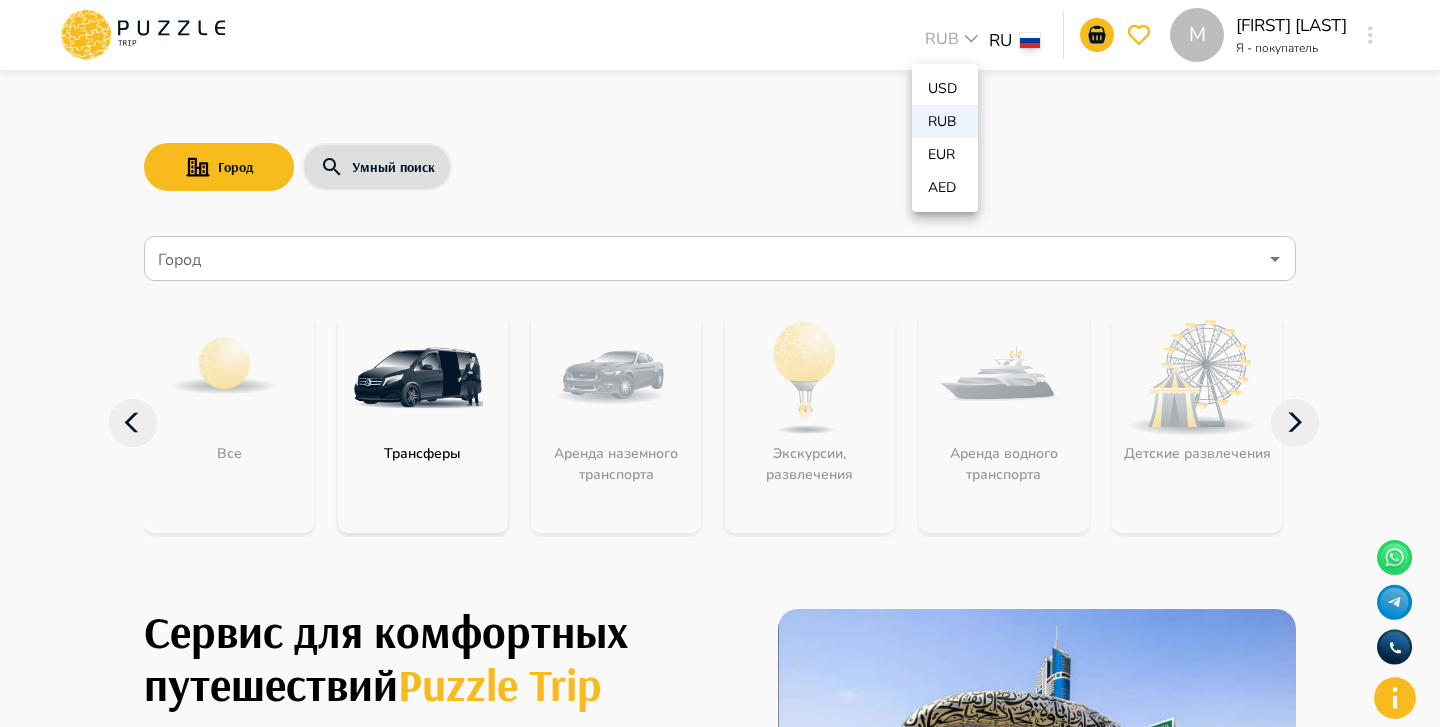 click at bounding box center [720, 363] 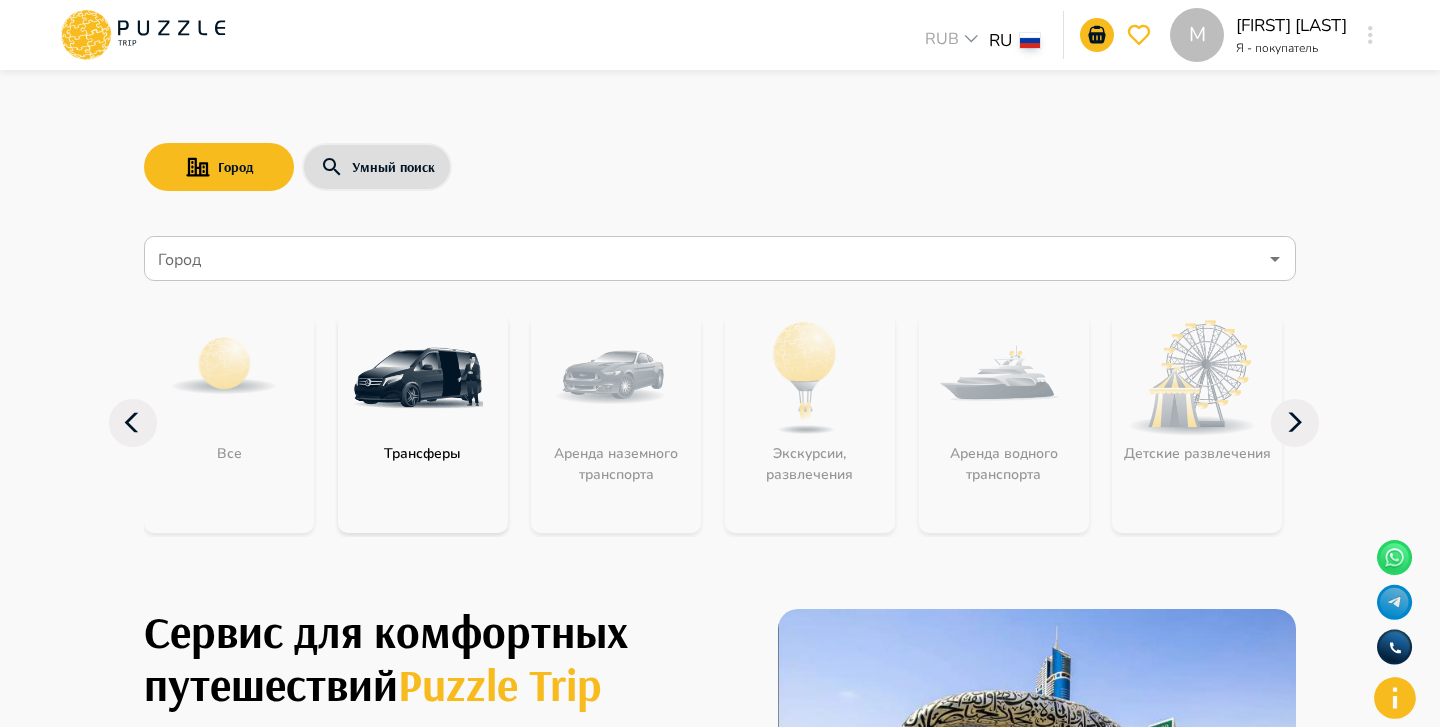click on "M RUB *** RU   ** M [FIRST] [LAST] Я - покупатель M Город Умный поиск Город Город Все Трансферы Аренда наземного транспорта Экскурсии, развлечения Аренда водного транспорта Детские
развлечения Входные билеты Бизнес-авиация Автомобили с водителем Сервис для комфортных путешествий  Puzzle Trip Собери   свое   идеальное   путешествие   в   одном   приложении   на   раз,   два,   три   Мы уже работаем в : ОАЭ Турция Саудовская Аравия Армения Россия Танзания Республика Беларусь Египет Мальдивы Сейшелы Шри-Ланка Таиланд Куба Карибы Мальта Азорские острова От     ₽ 7,725.4 От     ₽ 73,188 От" at bounding box center [720, 2078] 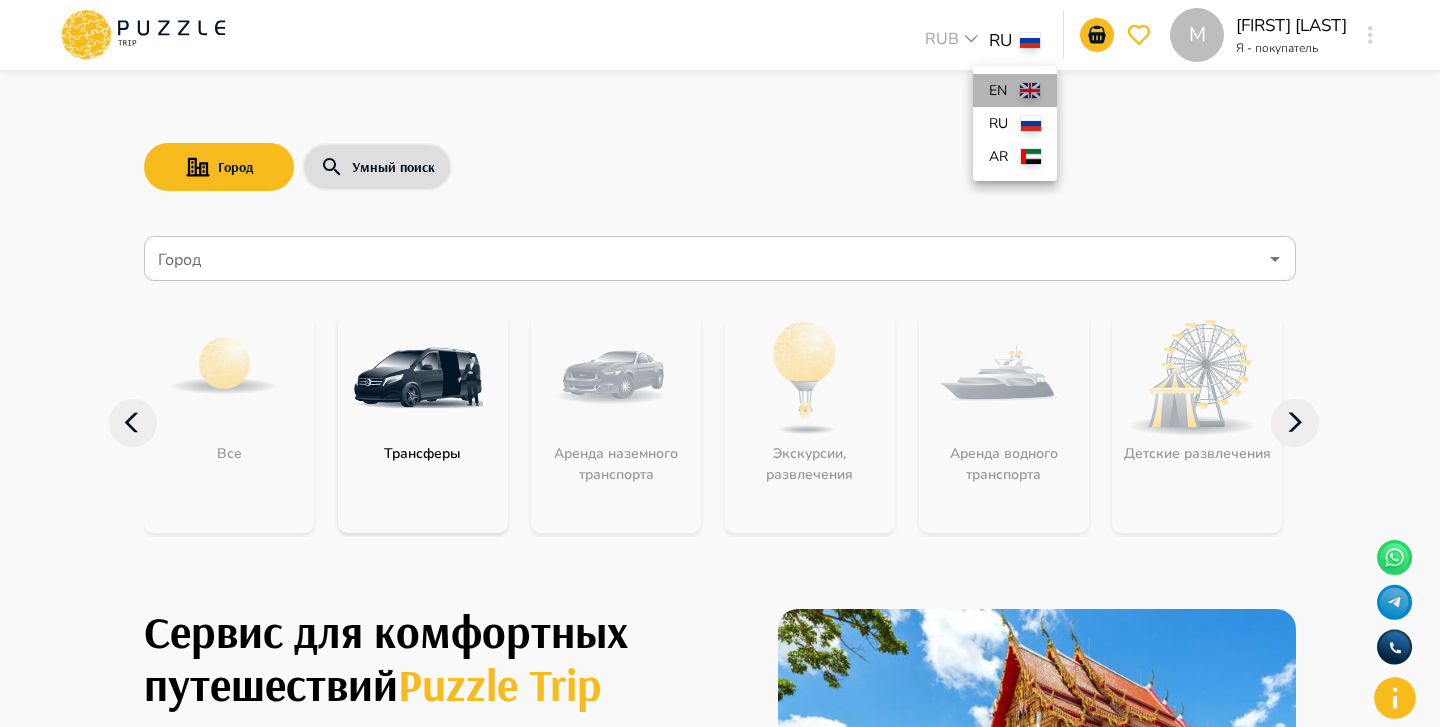 click on "en" at bounding box center [1015, 90] 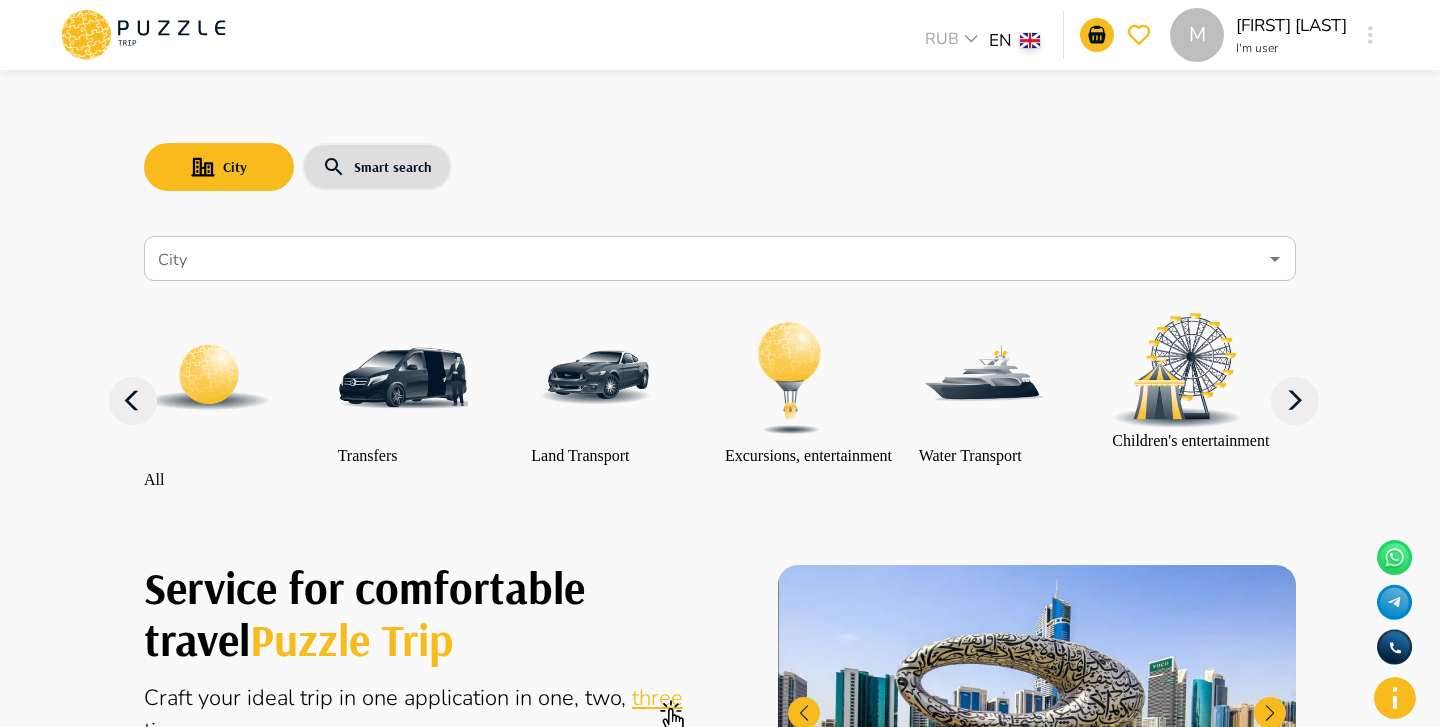 scroll, scrollTop: 4, scrollLeft: 0, axis: vertical 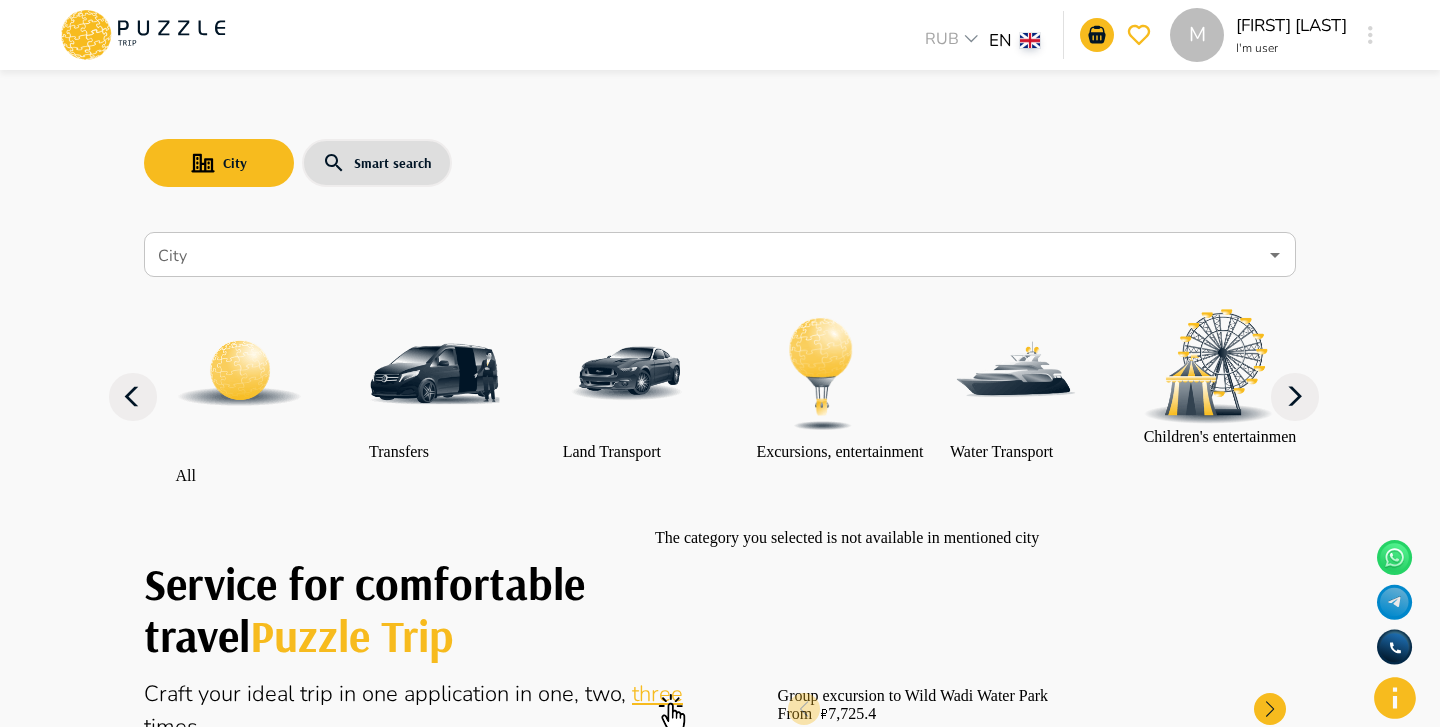 click on "Excursions, entertainment" at bounding box center (839, 385) 